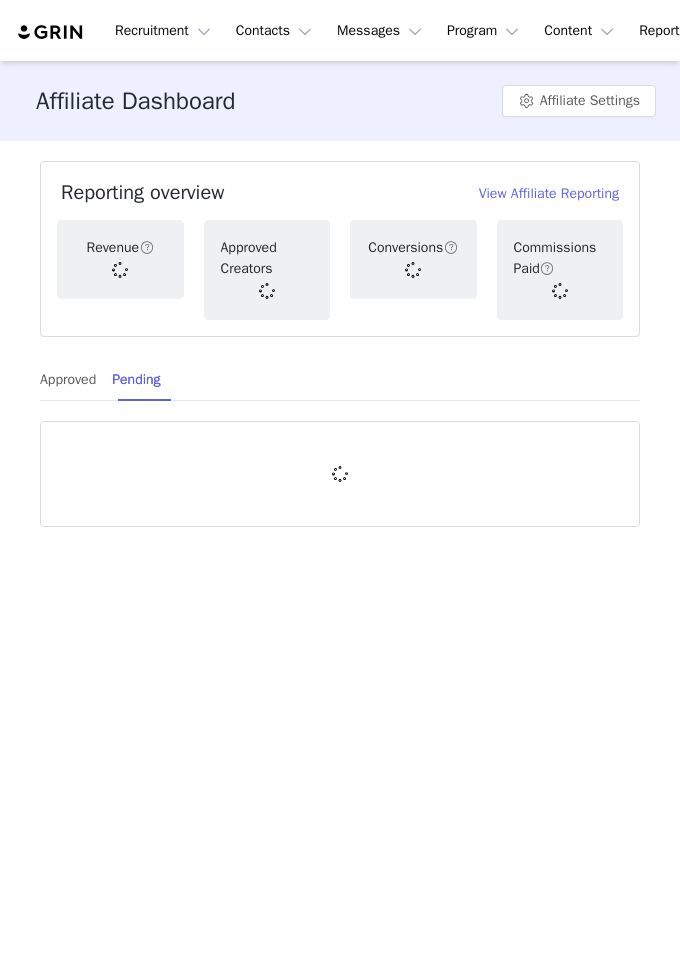 scroll, scrollTop: 0, scrollLeft: 0, axis: both 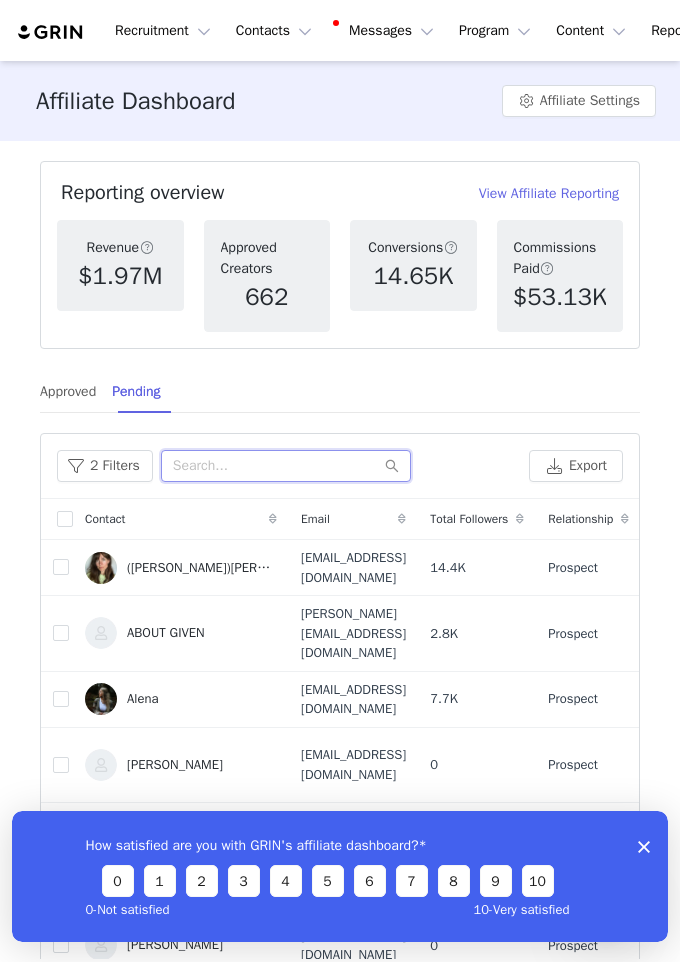 click at bounding box center [286, 466] 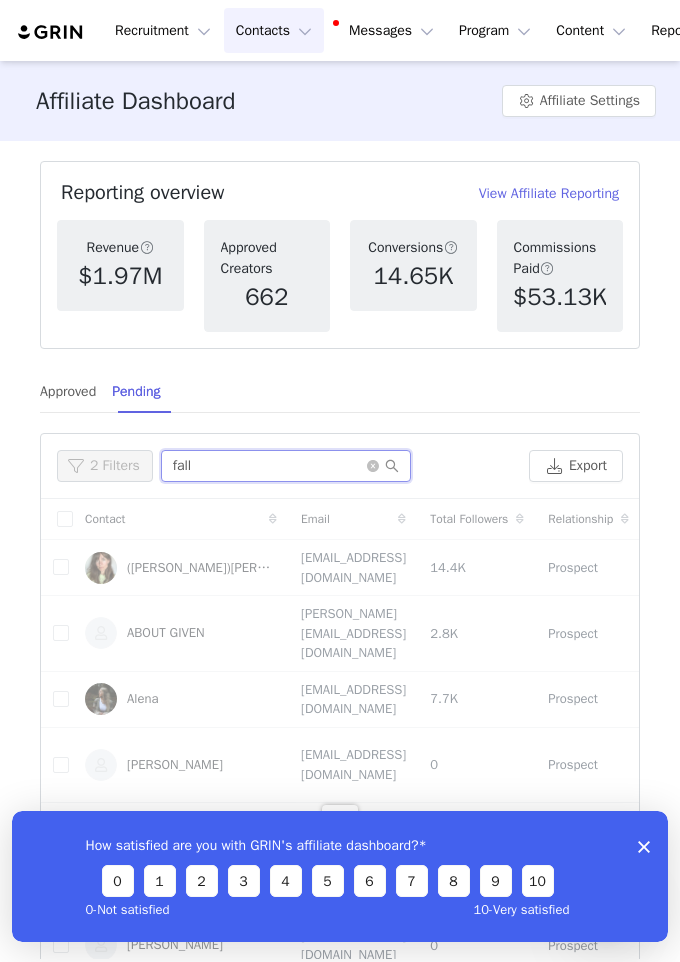 type on "fall" 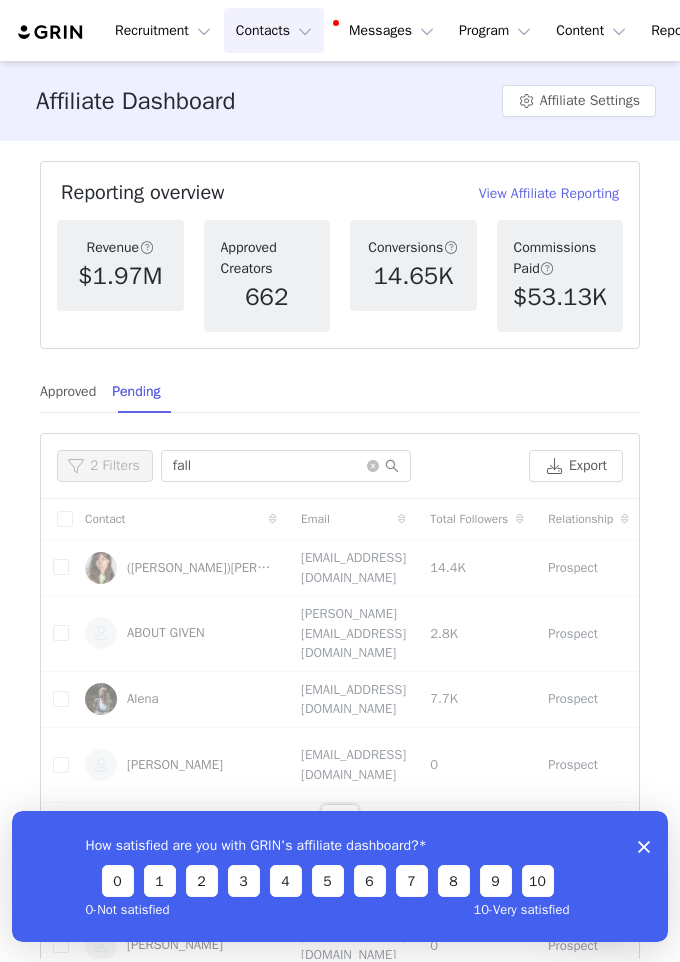 click on "Contacts Contacts" at bounding box center [274, 30] 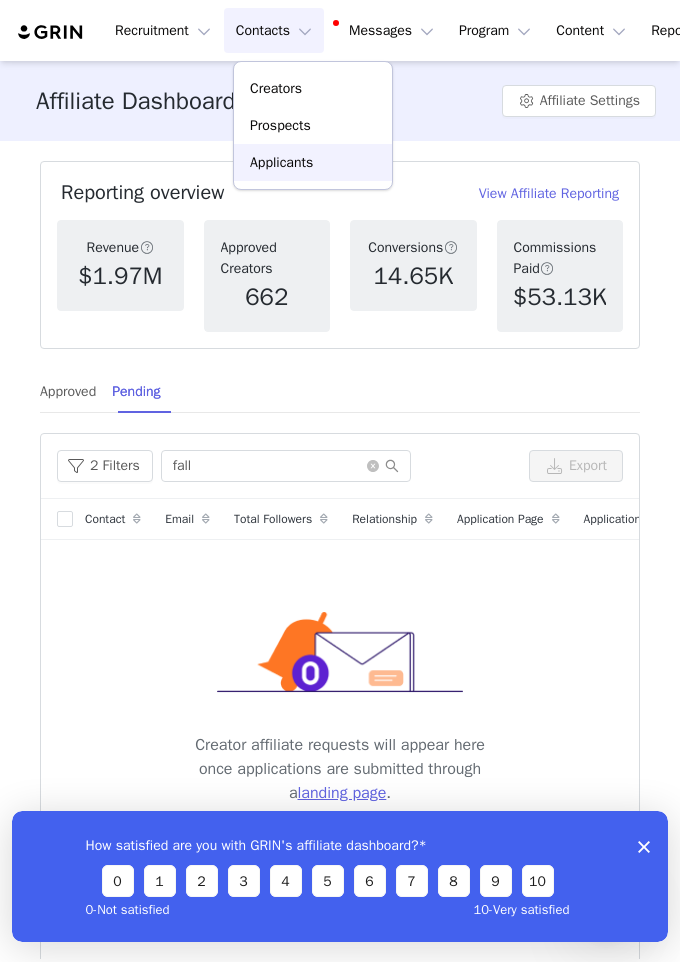 click on "Applicants" at bounding box center [281, 162] 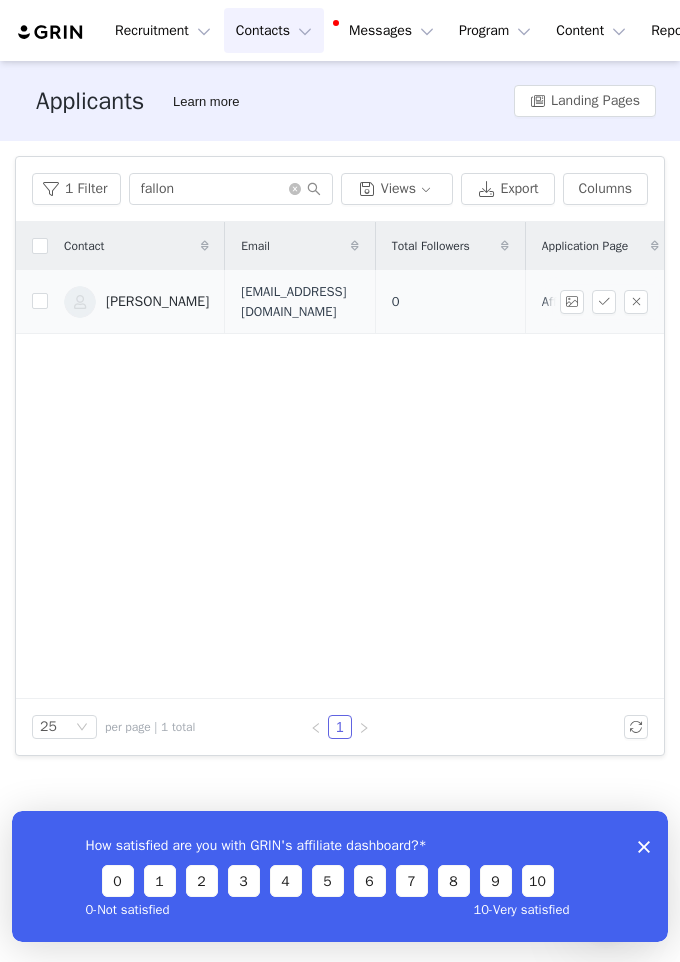 click on "[PERSON_NAME]" at bounding box center (157, 302) 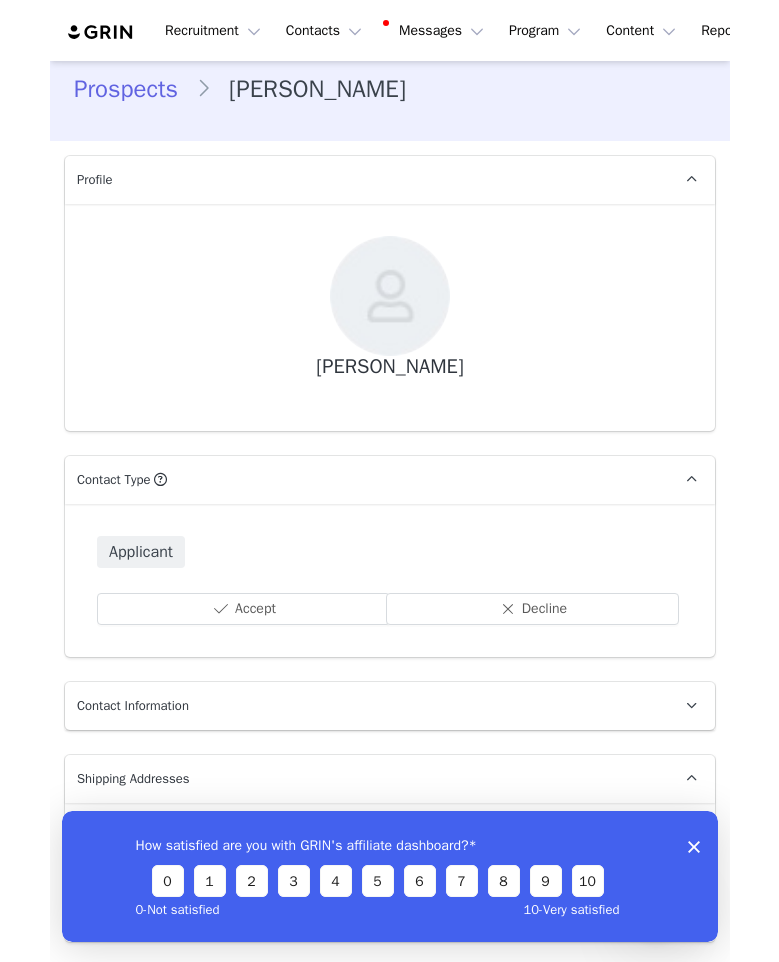 scroll, scrollTop: 0, scrollLeft: 0, axis: both 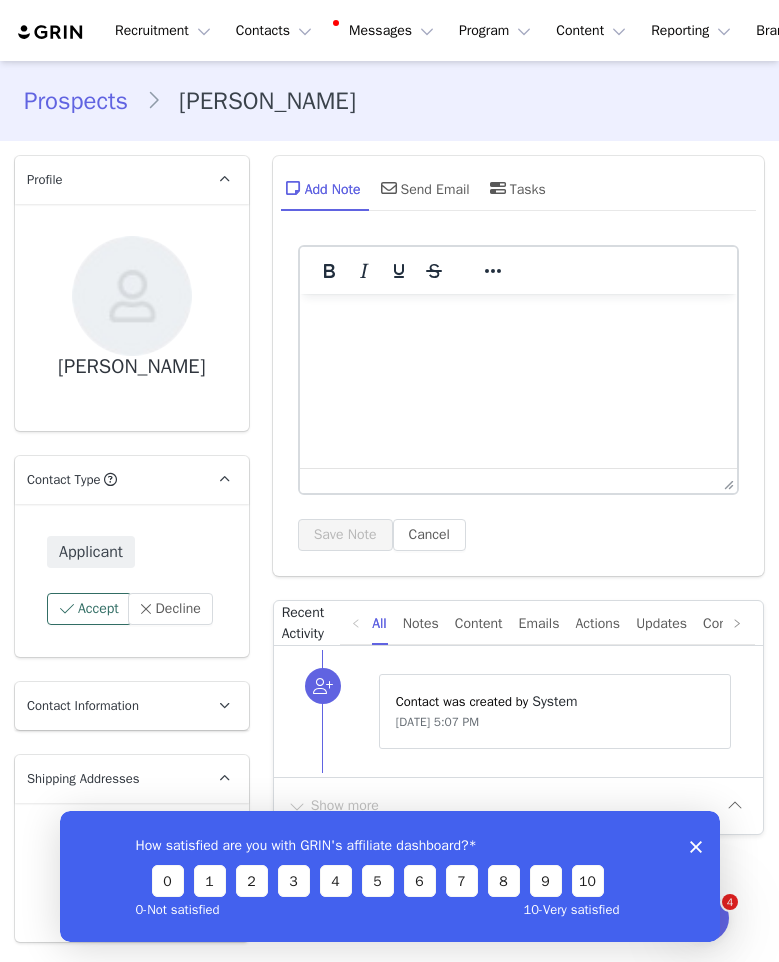 click on "Accept" at bounding box center (89, 609) 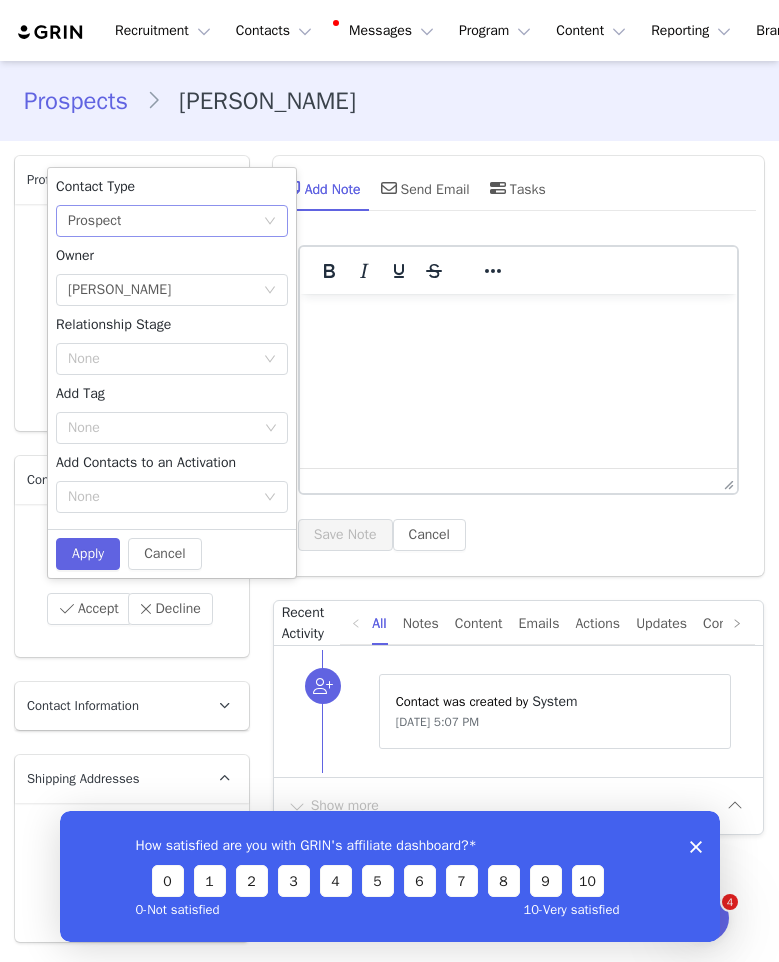 click on "None  Prospect" at bounding box center [165, 221] 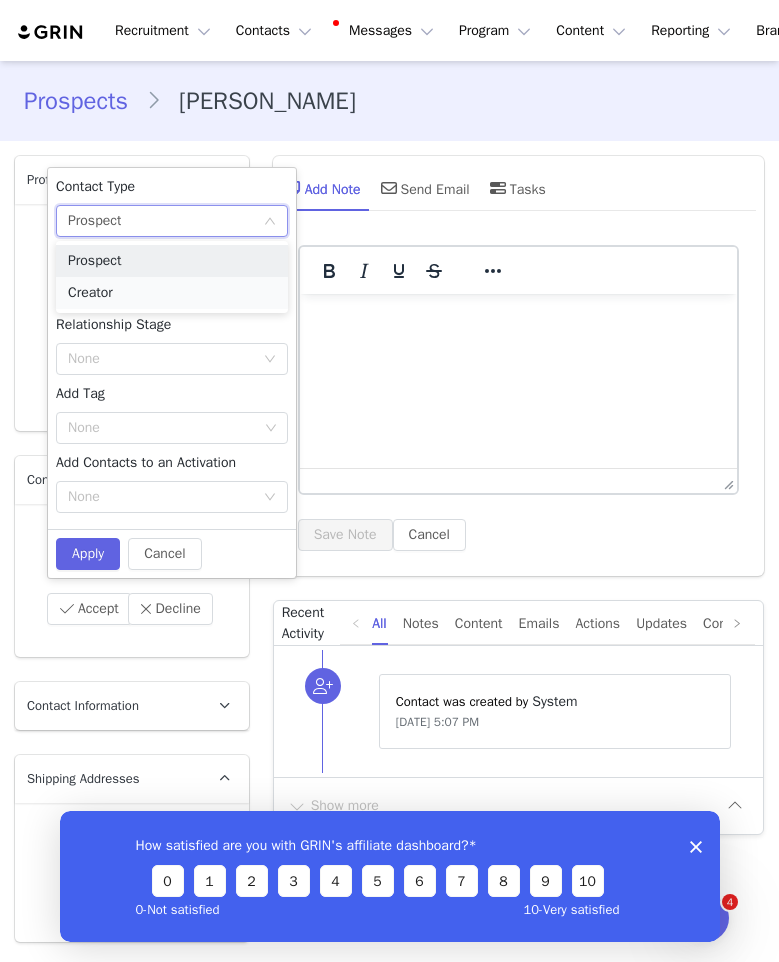 click on "Creator" at bounding box center (172, 293) 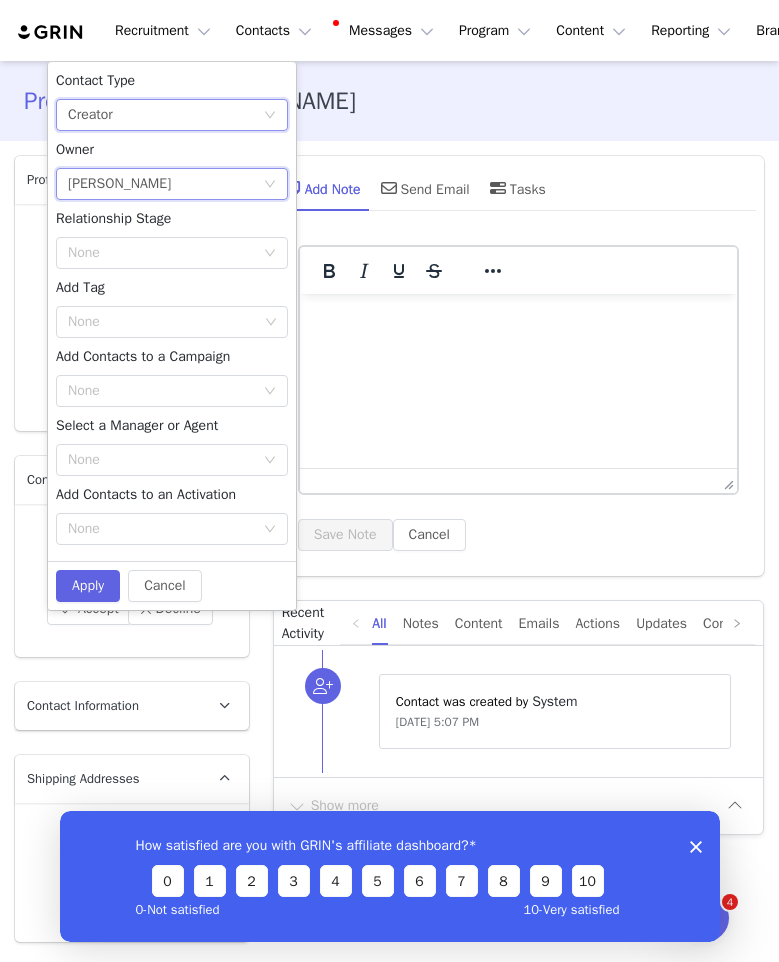 click on "Select Owner  [PERSON_NAME]" at bounding box center (165, 184) 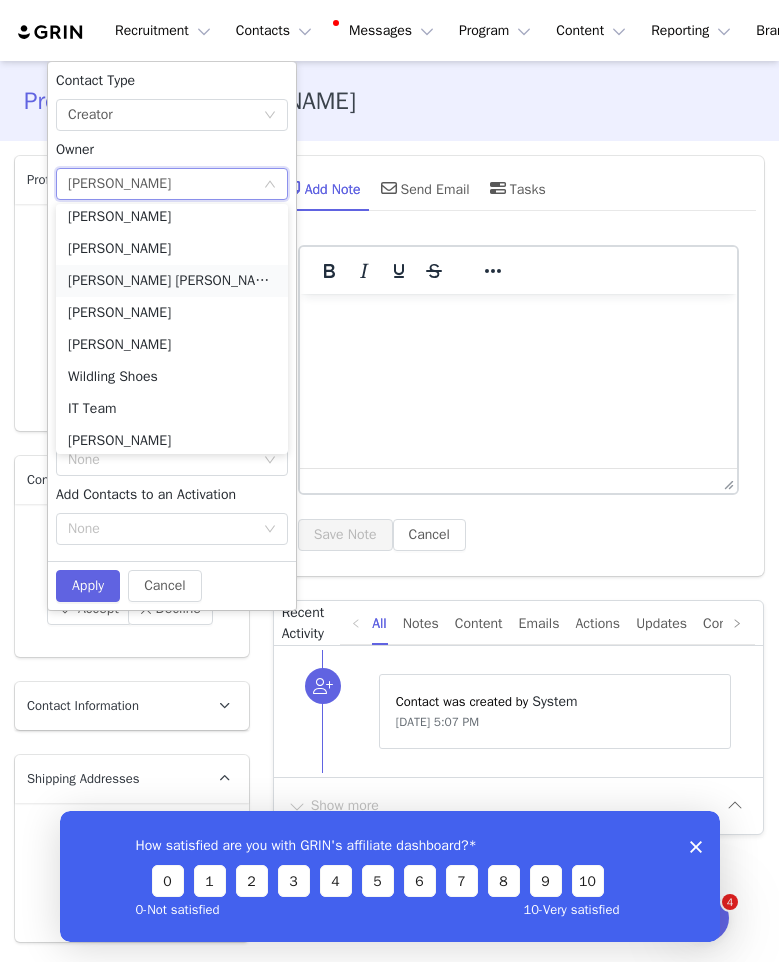scroll, scrollTop: 238, scrollLeft: 0, axis: vertical 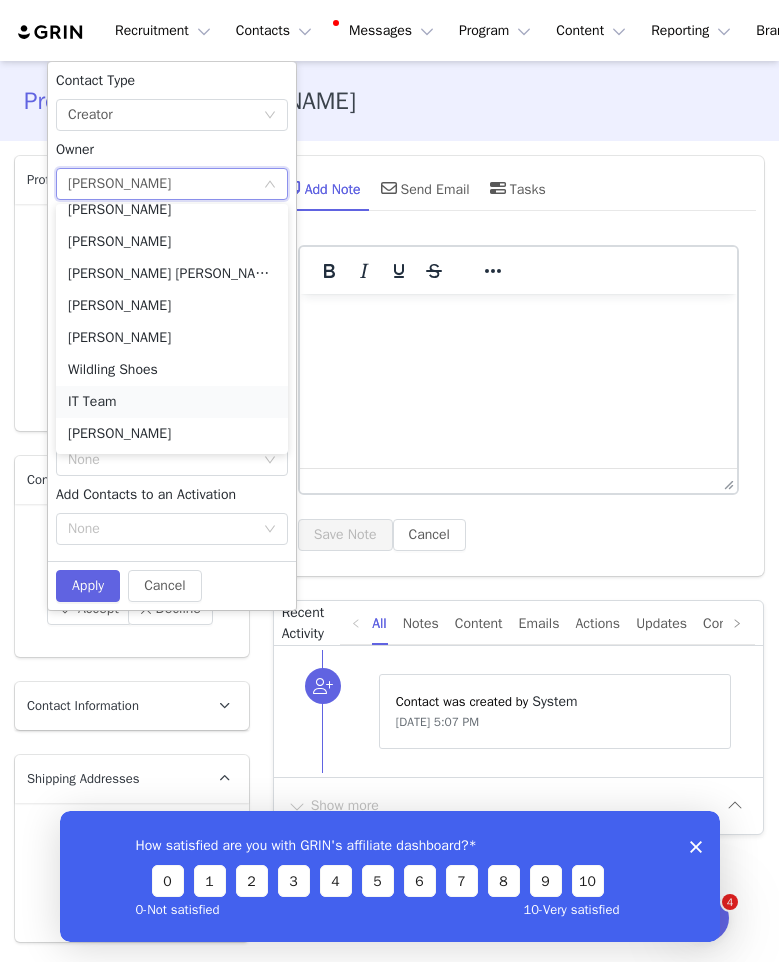 click on "IT Team" at bounding box center (172, 402) 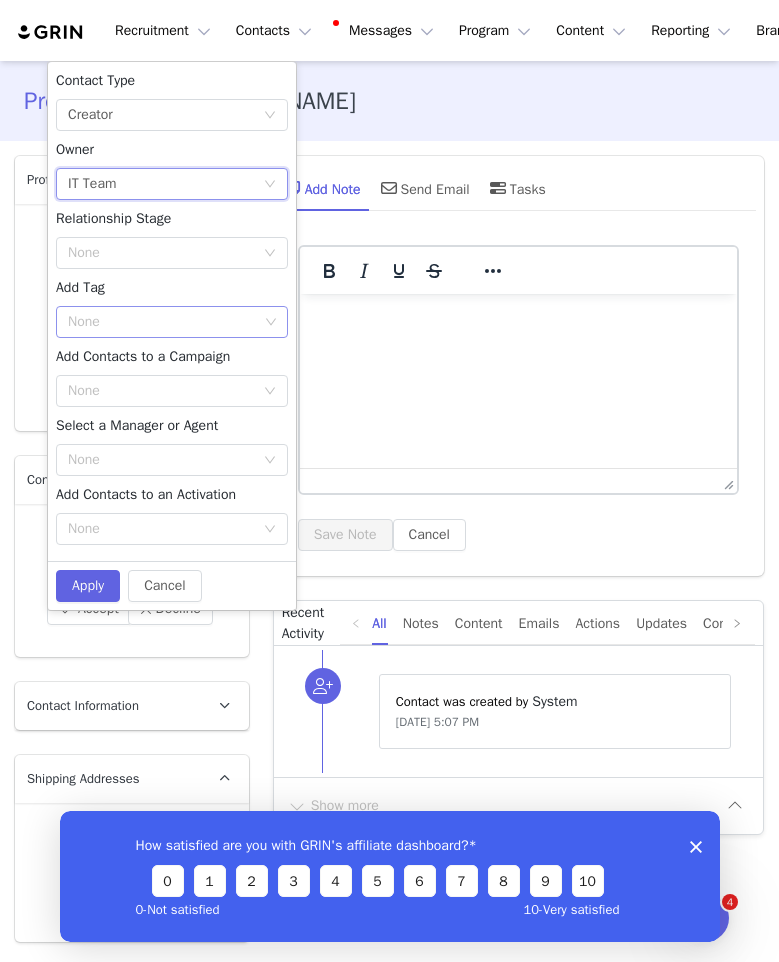 click on "None" at bounding box center [163, 322] 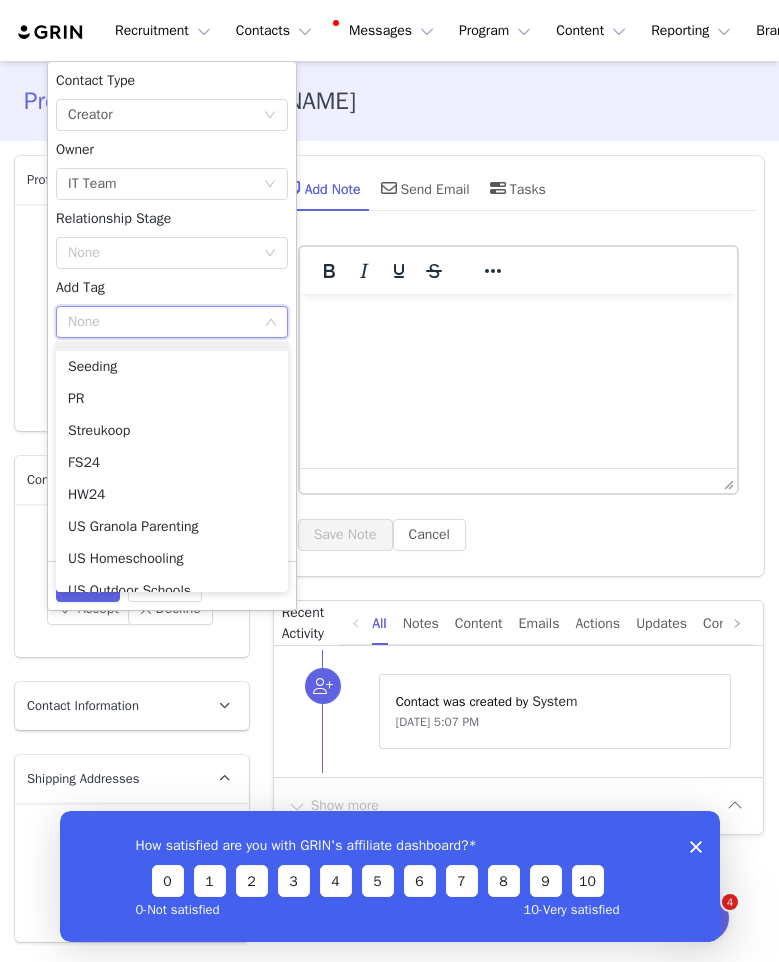 scroll, scrollTop: 302, scrollLeft: 0, axis: vertical 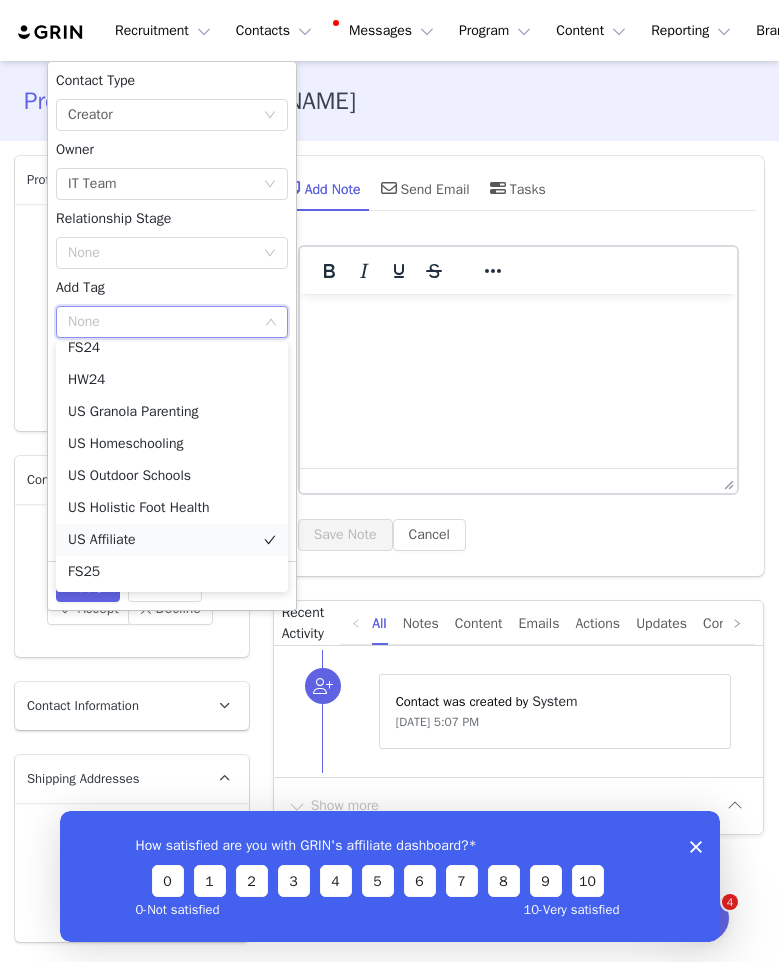 click on "US Affiliate" at bounding box center (172, 540) 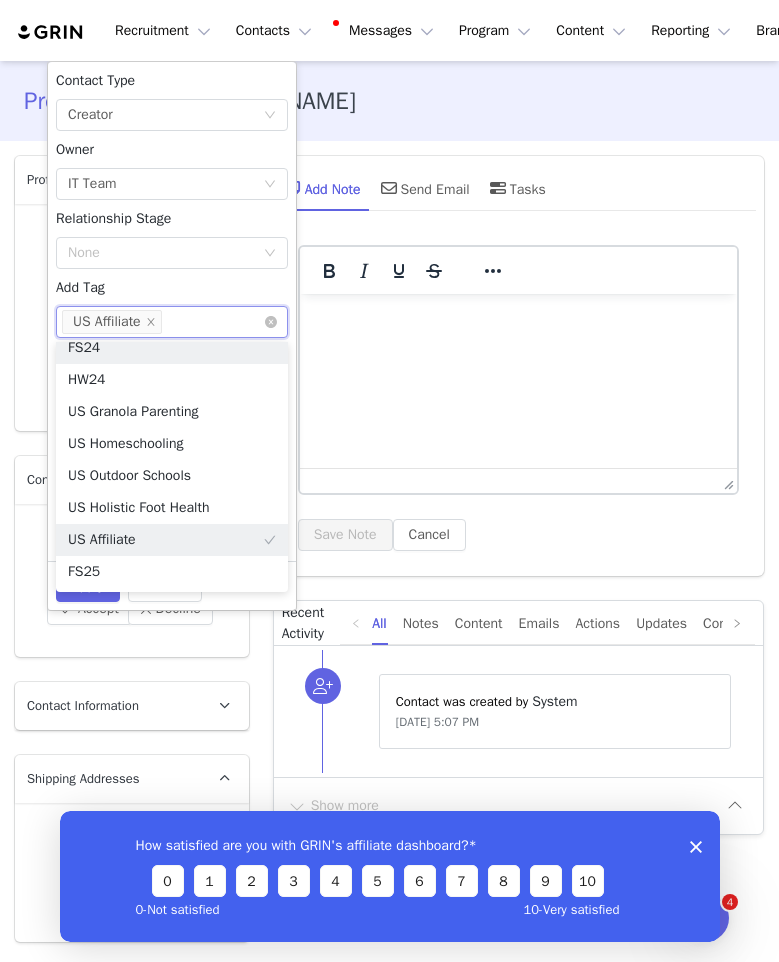 scroll, scrollTop: 292, scrollLeft: 0, axis: vertical 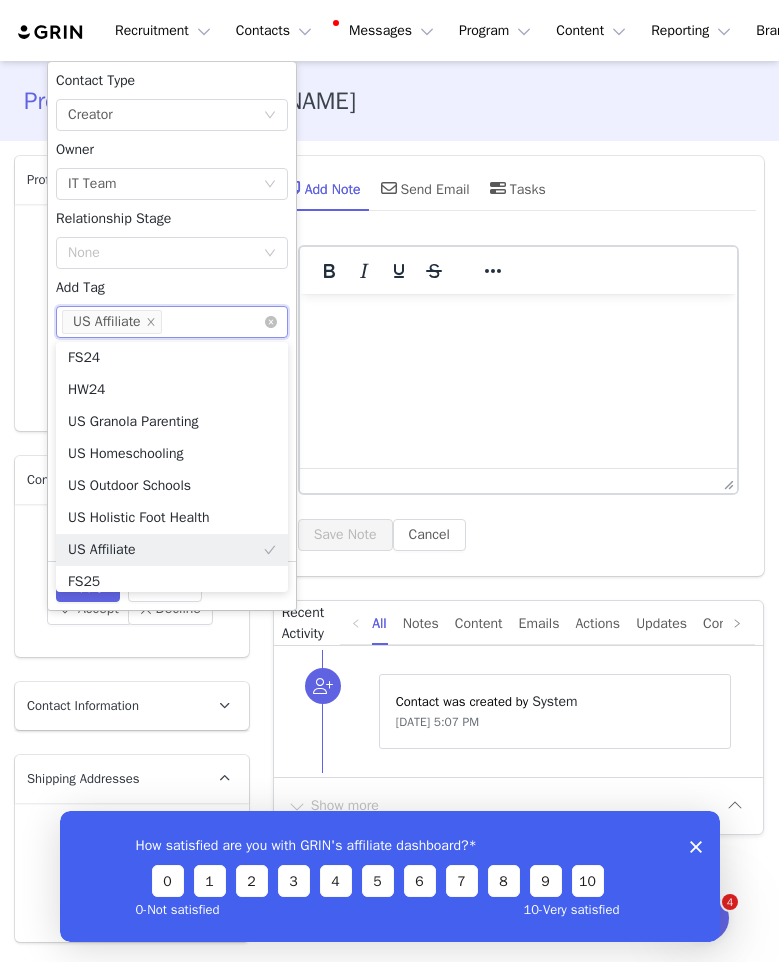 click on "None US Affiliate" at bounding box center (164, 322) 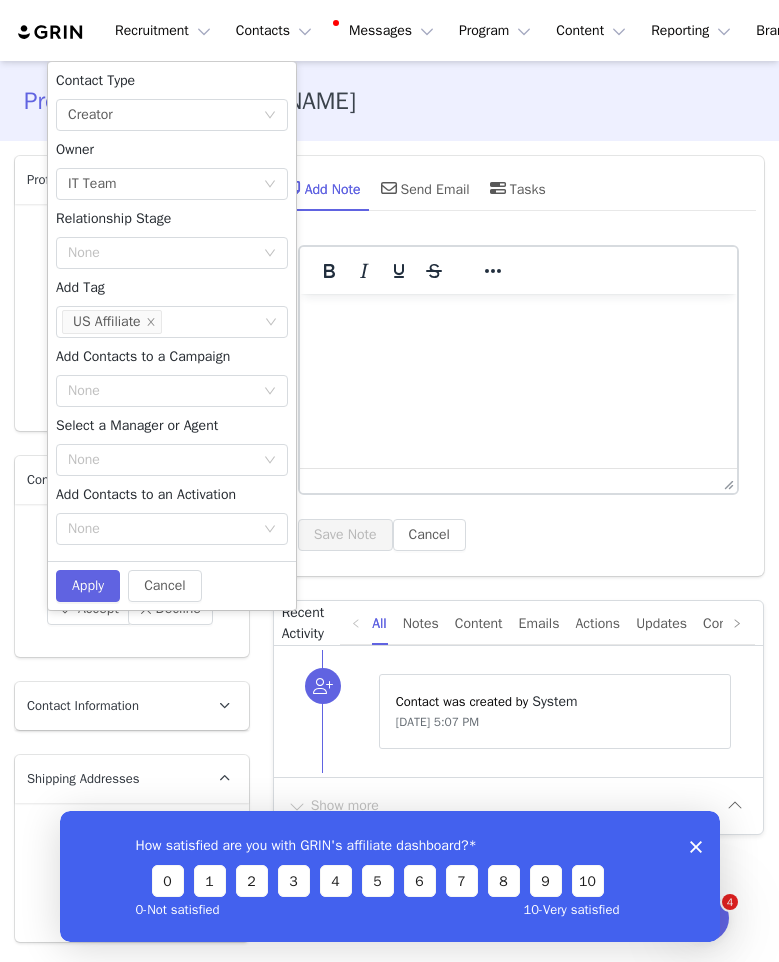 click on "Contact Type  None  Creator   Owner  Select Owner  IT Team   Relationship Stage  None  Add Tag  None US Affiliate    Add Contacts to a Campaign  None  Select a Manager or Agent  None  Add Contacts to an Activation  None" at bounding box center (172, 311) 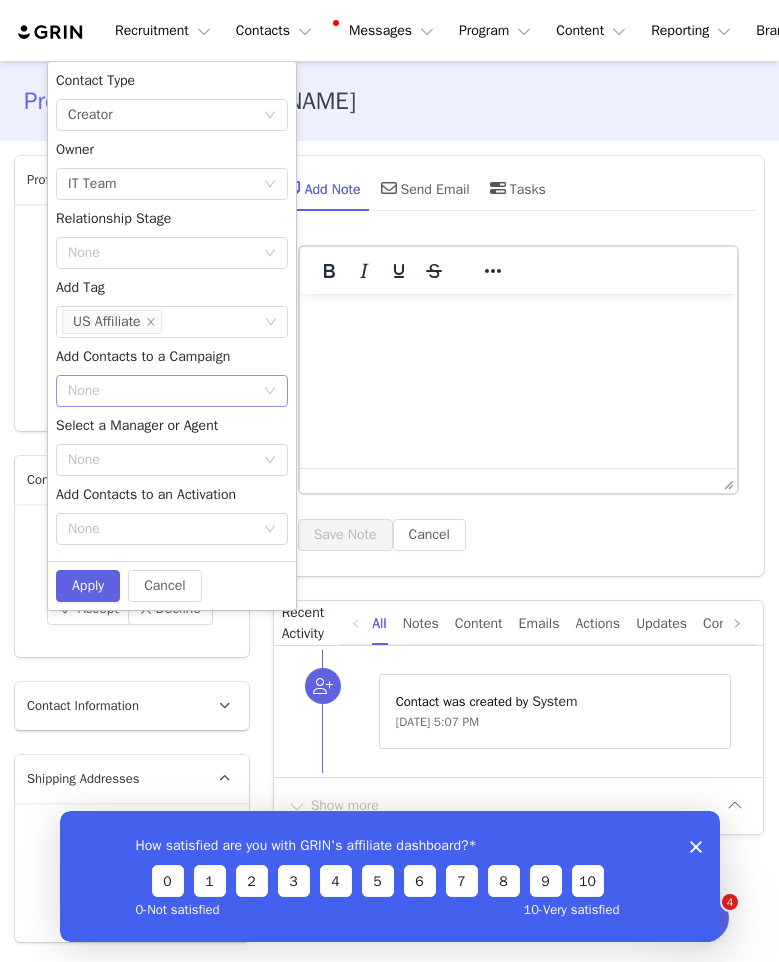 click on "None" at bounding box center (165, 391) 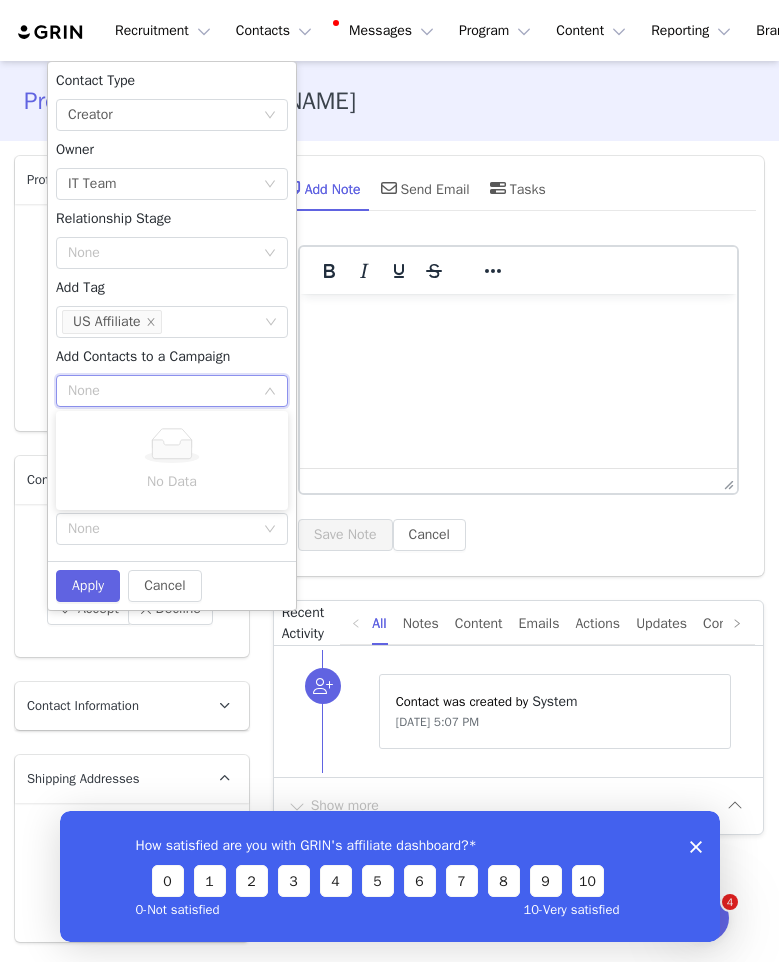 click on "None" at bounding box center (165, 391) 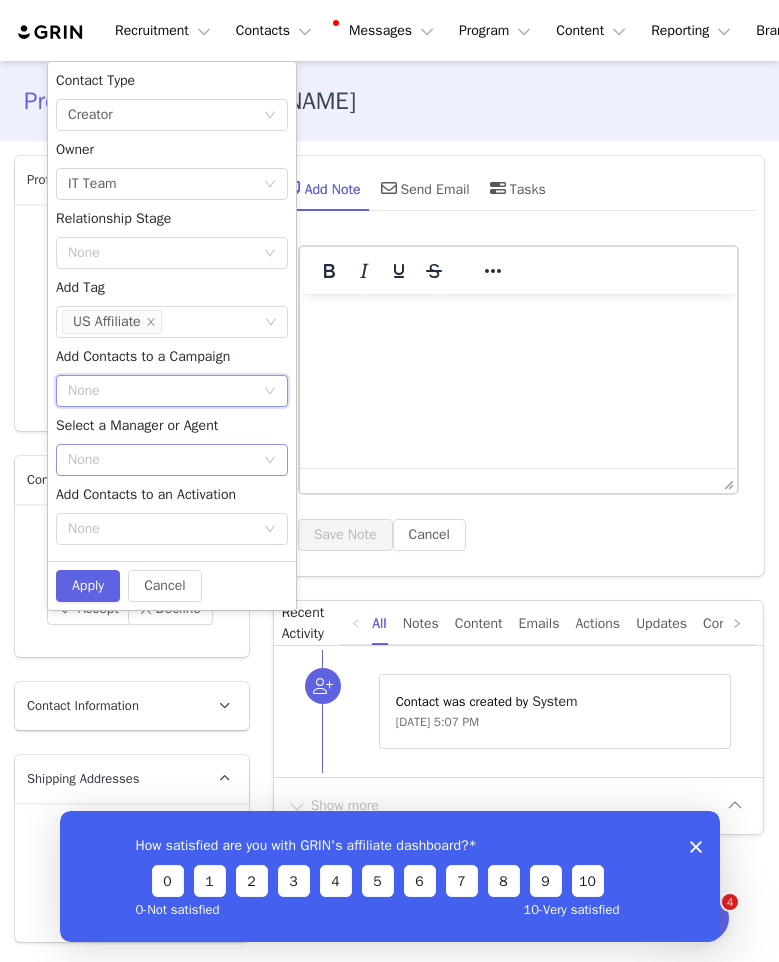 click on "None" at bounding box center (161, 460) 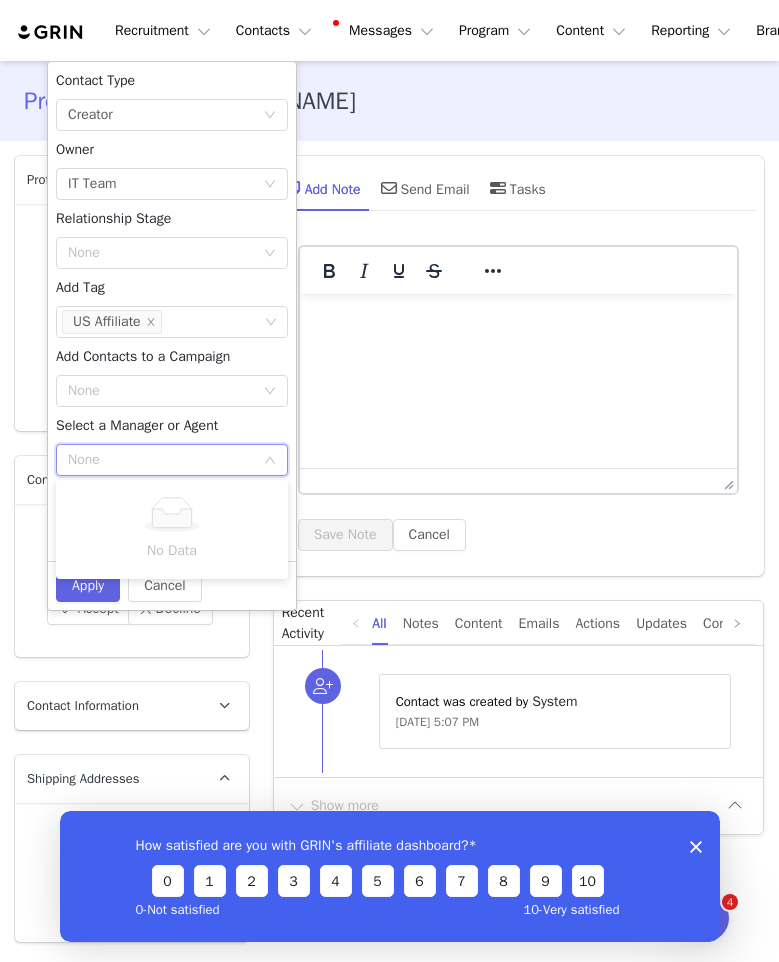 click on "None" at bounding box center [161, 460] 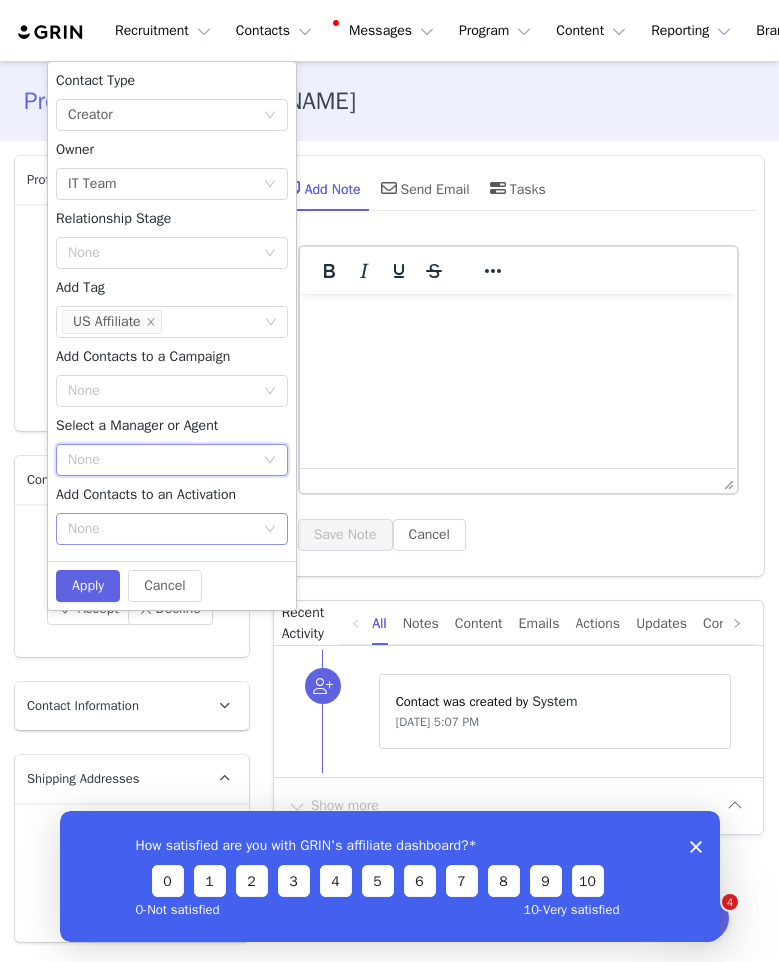 click on "None" at bounding box center [161, 529] 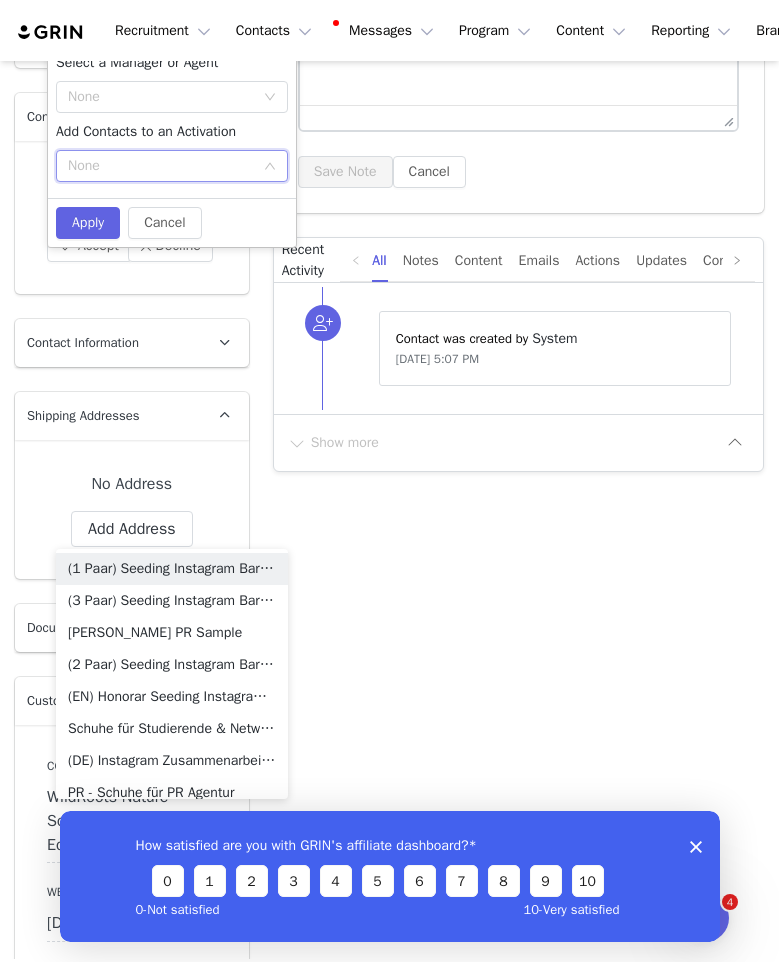 scroll, scrollTop: 969, scrollLeft: 0, axis: vertical 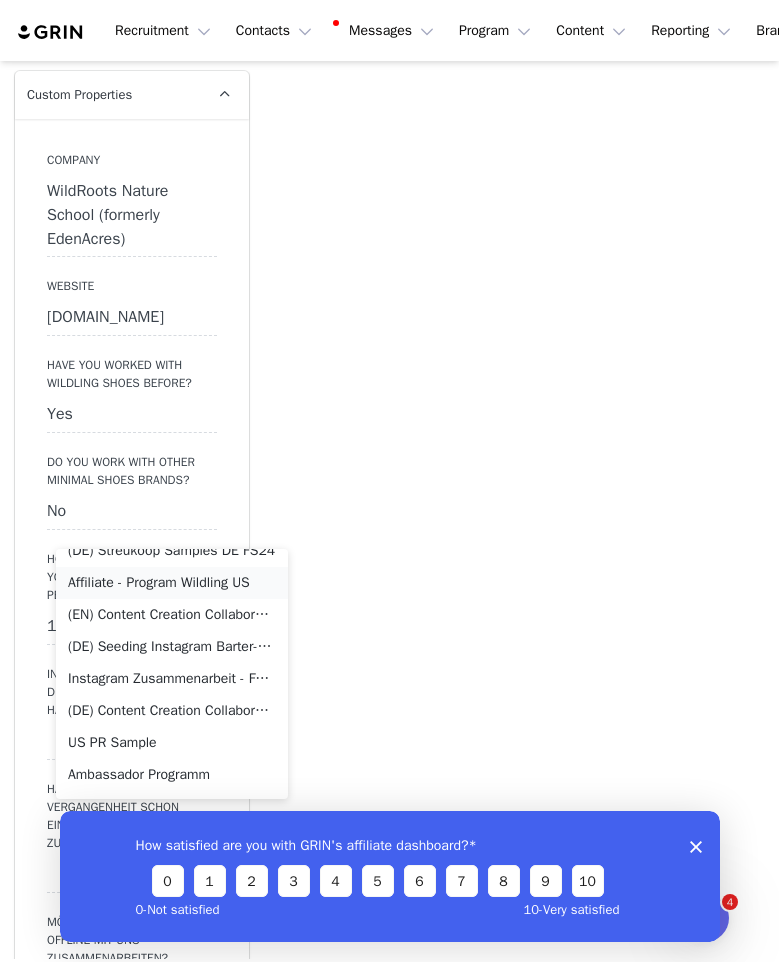 click on "Affiliate - Program Wildling US" at bounding box center [172, 583] 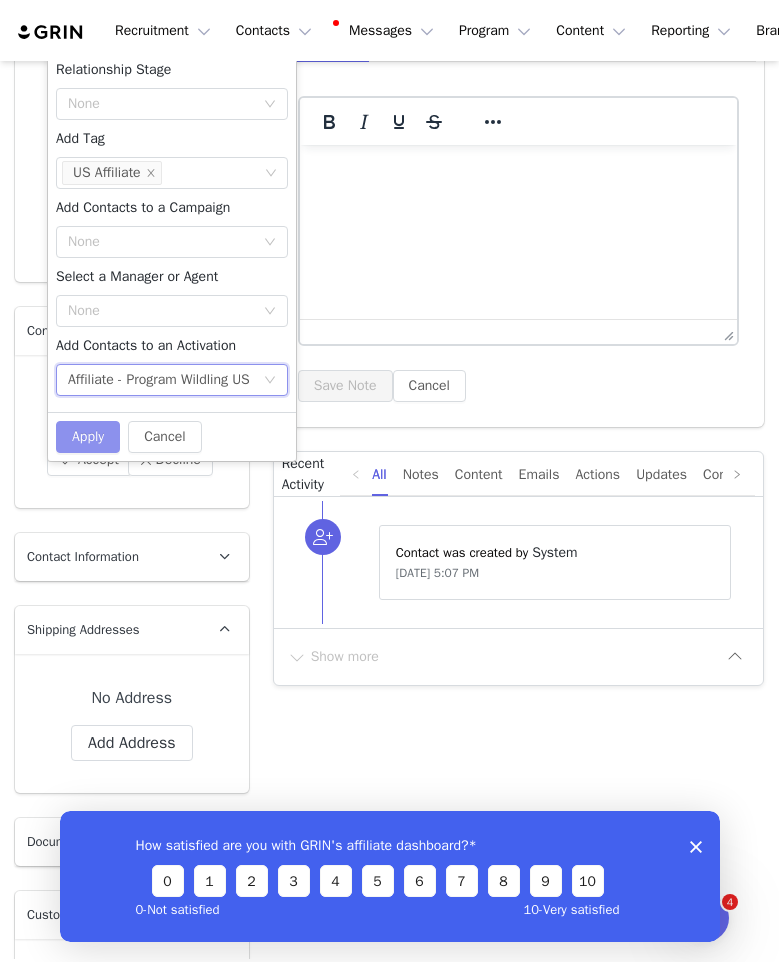 scroll, scrollTop: 148, scrollLeft: 0, axis: vertical 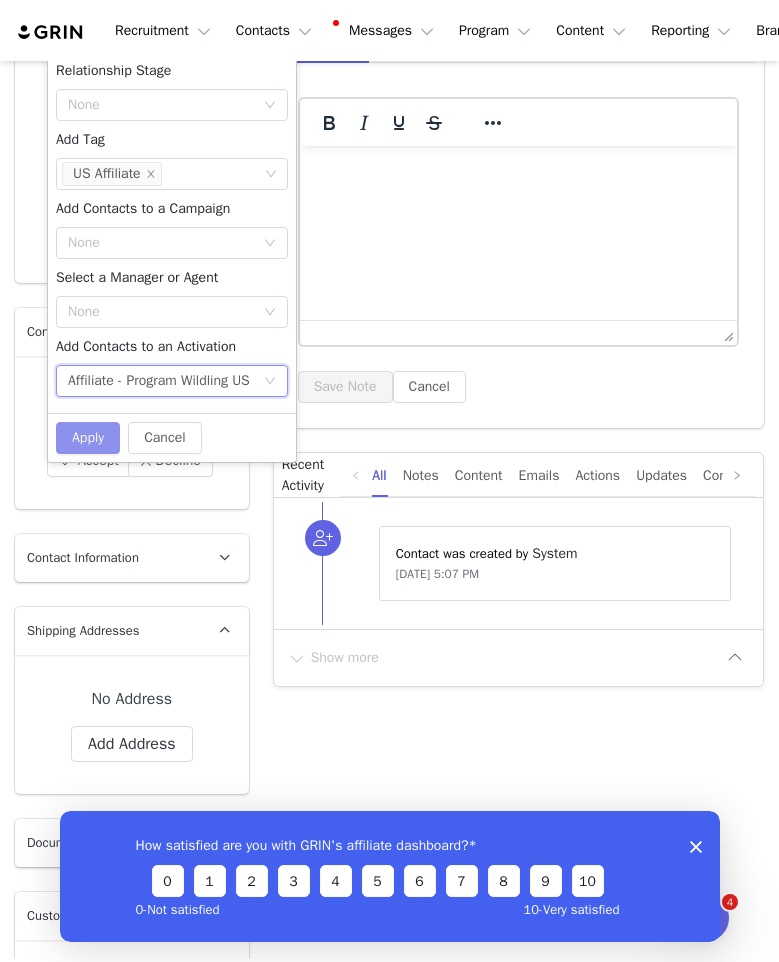 click on "Apply" at bounding box center (88, 438) 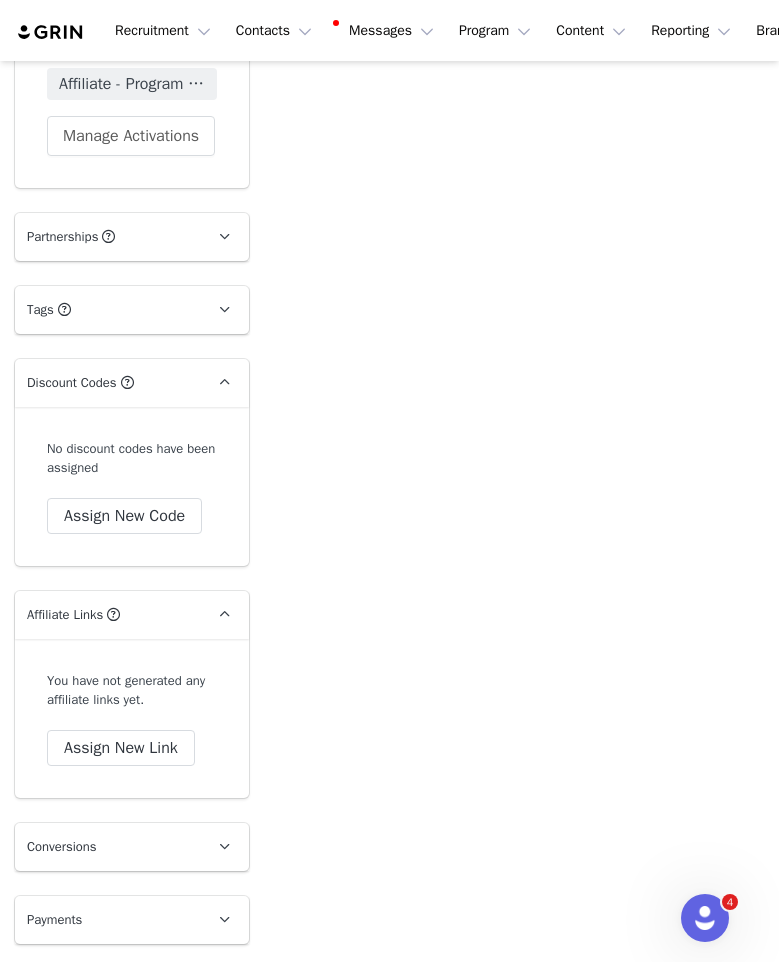 scroll, scrollTop: 6830, scrollLeft: 0, axis: vertical 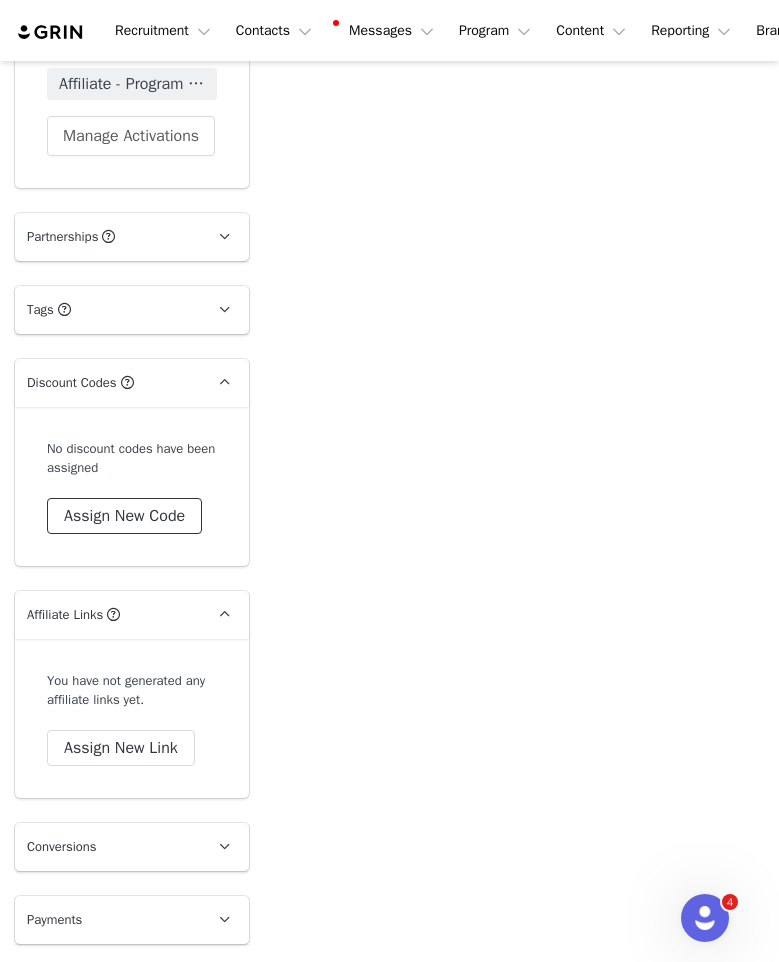 click on "Assign New Code" at bounding box center [124, 516] 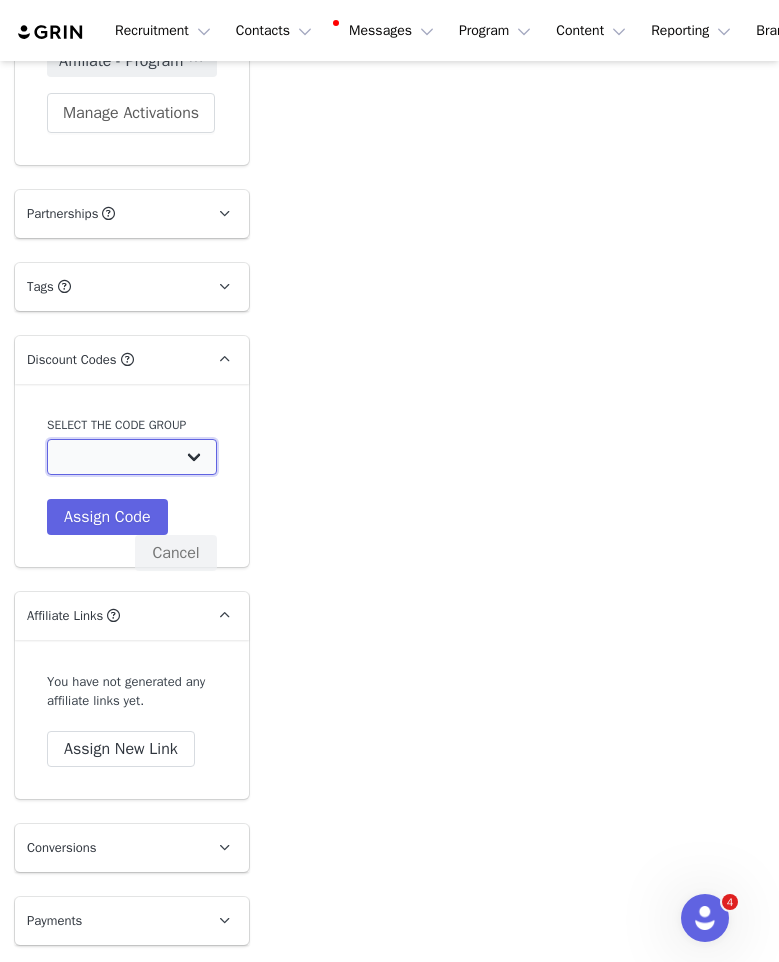 click on "Wildling Shoes US: Content Creator Seeding Kampagne   Wildling Shoes US: Free Delivery -  US Affiliates   Wildling Shoes: [PERSON_NAME] free shipping nc   Wildling Shoes: Ambassador - [PERSON_NAME]   Wildling Shoes: PR Native Ads   Wildling Shoes: Free Delivery - Affiliates   Wildling Shoes: PR (Online) Magazin   Wildling Shoes: [PERSON_NAME] free shipping nc - HW24   Wildling Shoes: [PERSON_NAME] free shipping nc - FS25" at bounding box center [132, 457] 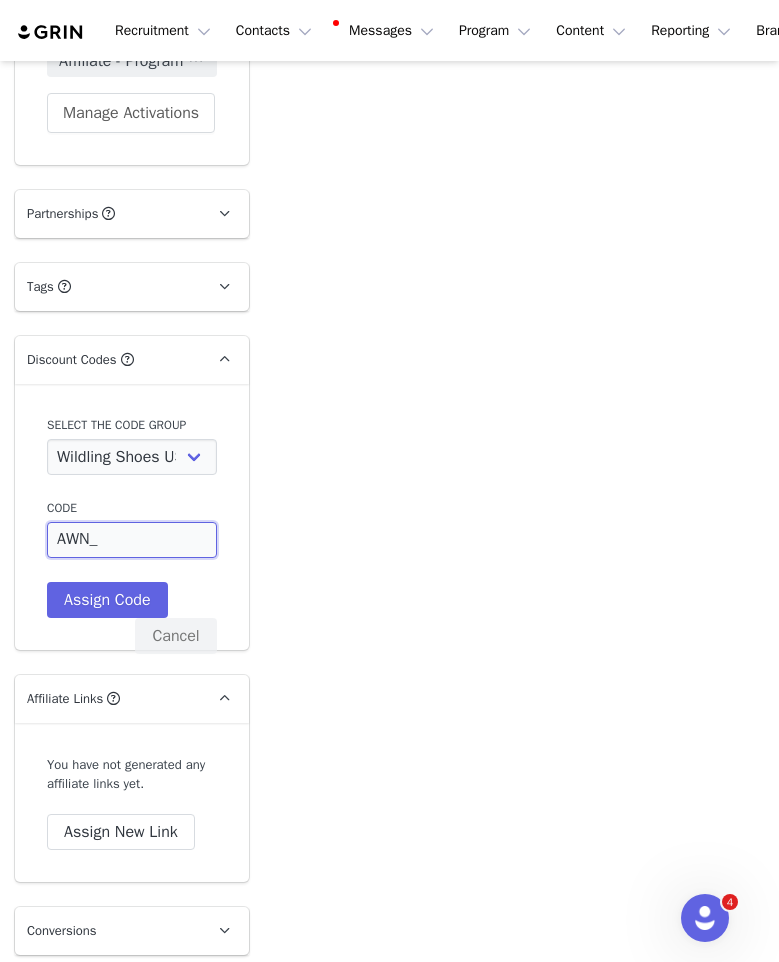 click on "AWN_" at bounding box center (132, 540) 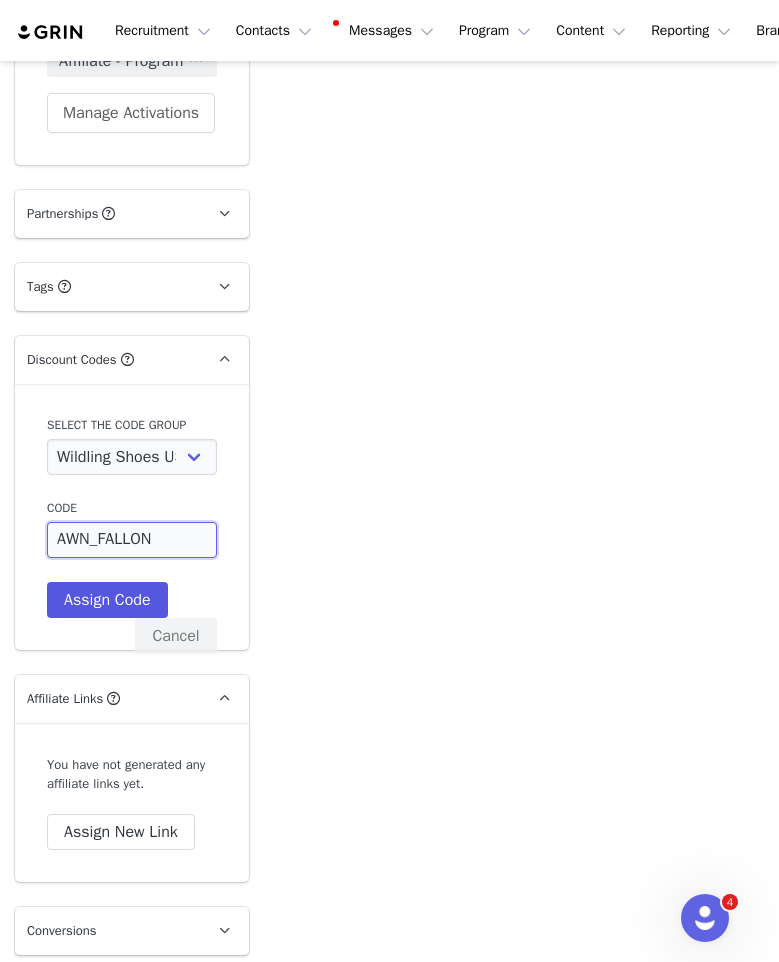 type on "AWN_FALLON" 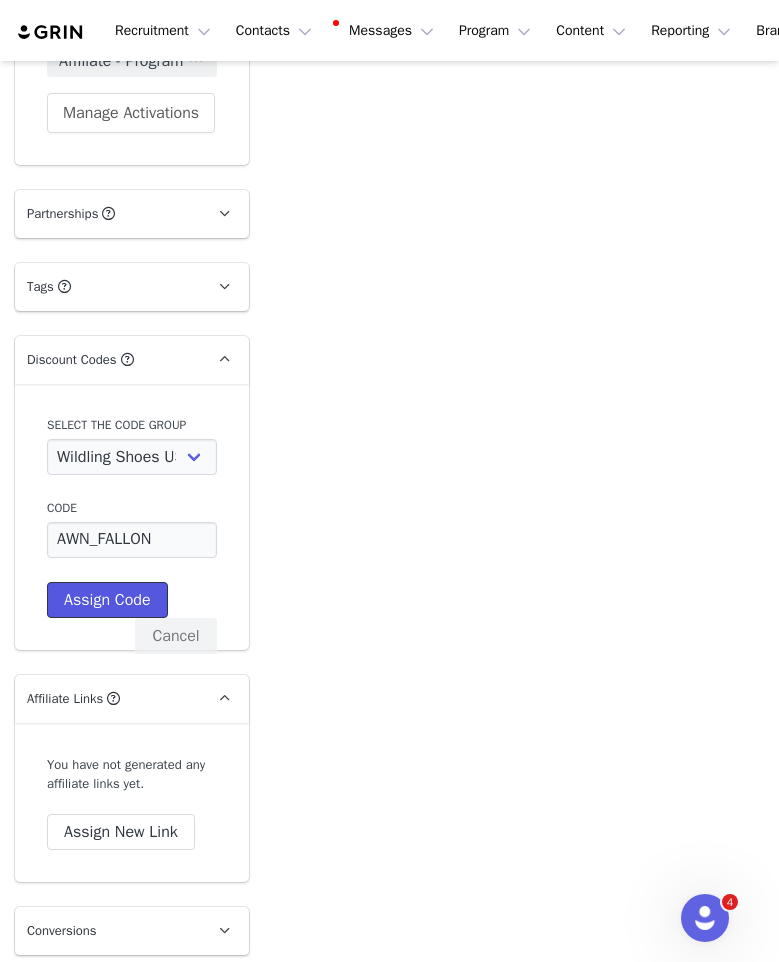 click on "Assign Code" at bounding box center [107, 600] 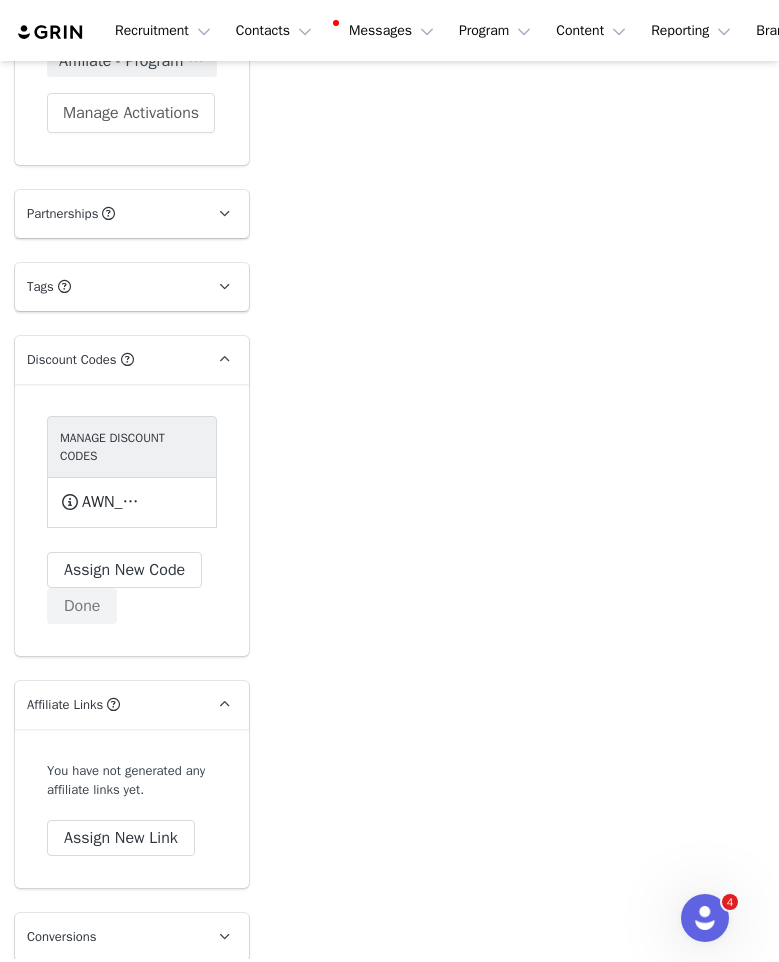 scroll, scrollTop: 7162, scrollLeft: 0, axis: vertical 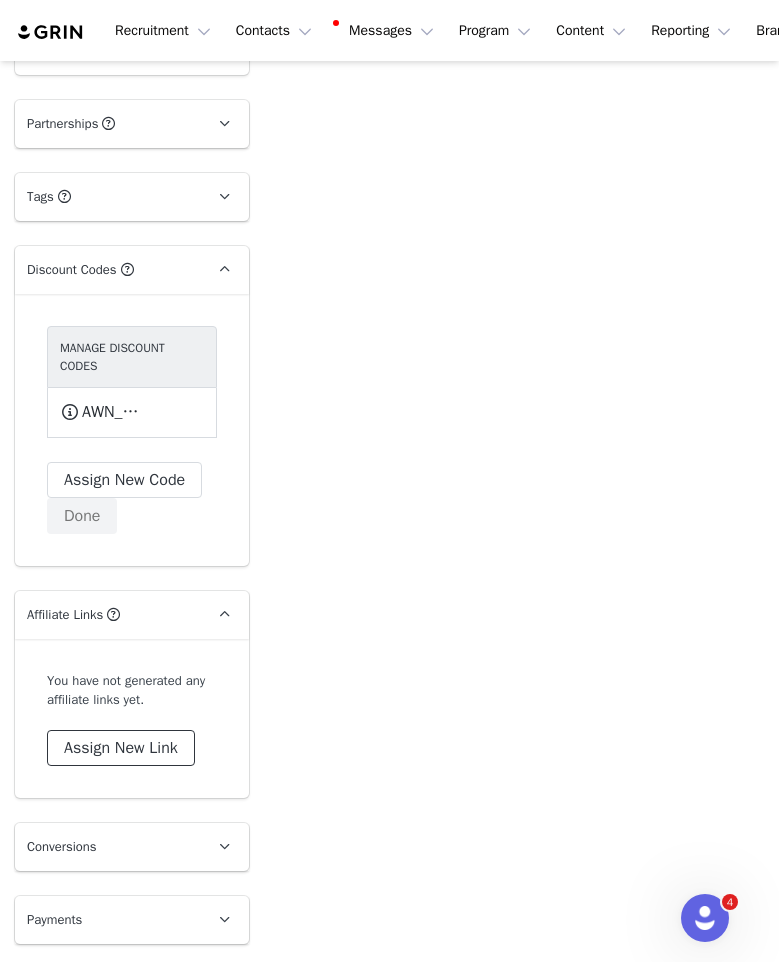 click on "Assign New Link" at bounding box center (121, 748) 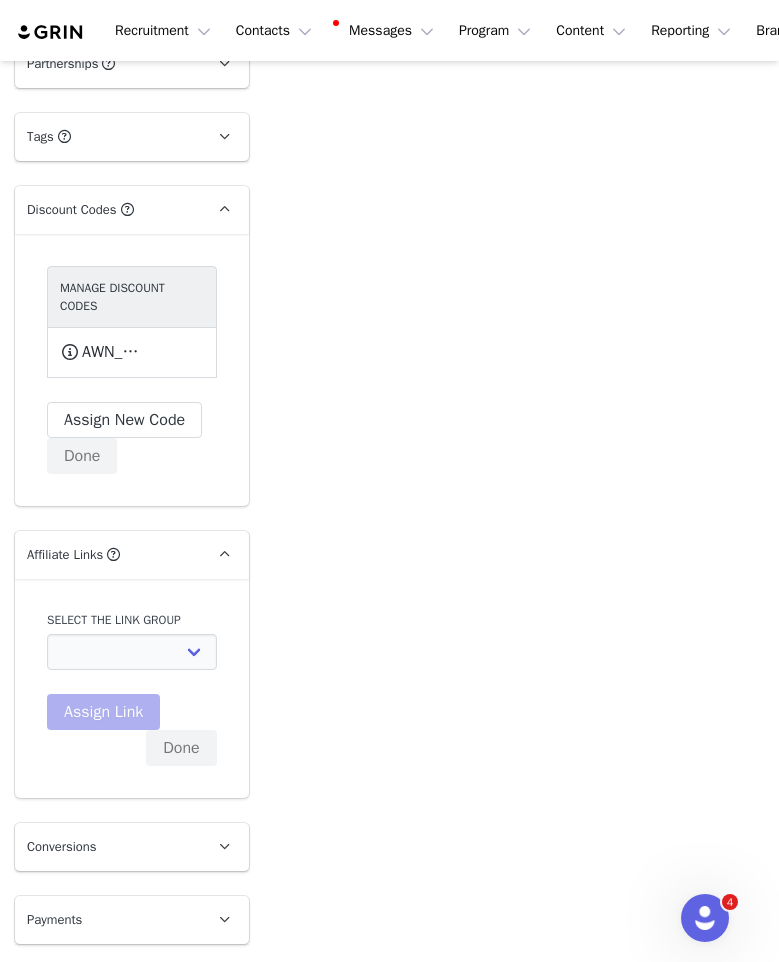 scroll, scrollTop: 7162, scrollLeft: 0, axis: vertical 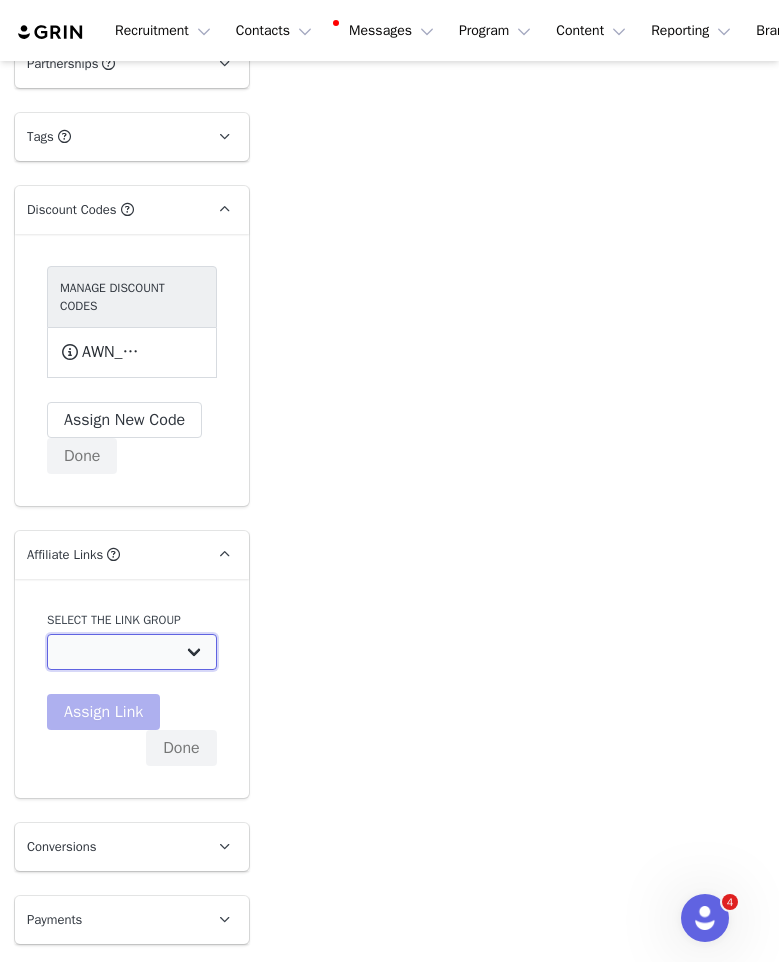 click on "Basic 15% US: [URL][DOMAIN_NAME]   Content Creator ohne Provision HW23/24: [URL][DOMAIN_NAME]   IG Story ohne Provision: [URL][DOMAIN_NAME]   Offline Affiliate Stores: [URL][DOMAIN_NAME]   Fashion Changers Labelliste 2024: [URL][DOMAIN_NAME]   Fashion Changers Advertorial FS24: [URL][DOMAIN_NAME][PERSON_NAME]   Basic 15% INT: [URL][DOMAIN_NAME]   PR Nationalpark Event: [URL][DOMAIN_NAME]   PR (Online) Magazin: [URL][DOMAIN_NAME][PERSON_NAME]   IG Story ohne Provision - HW24: [URL][DOMAIN_NAME]   IG Story ohne Provision - FS25: [URL][DOMAIN_NAME]" at bounding box center [132, 652] 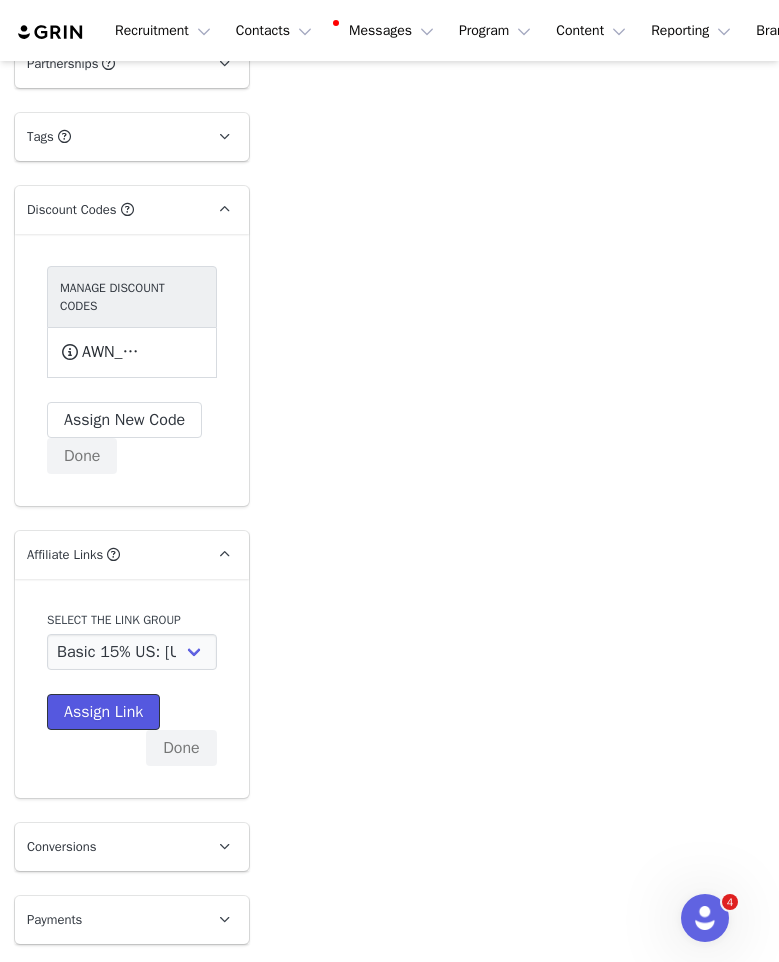 click on "Assign Link" at bounding box center [103, 712] 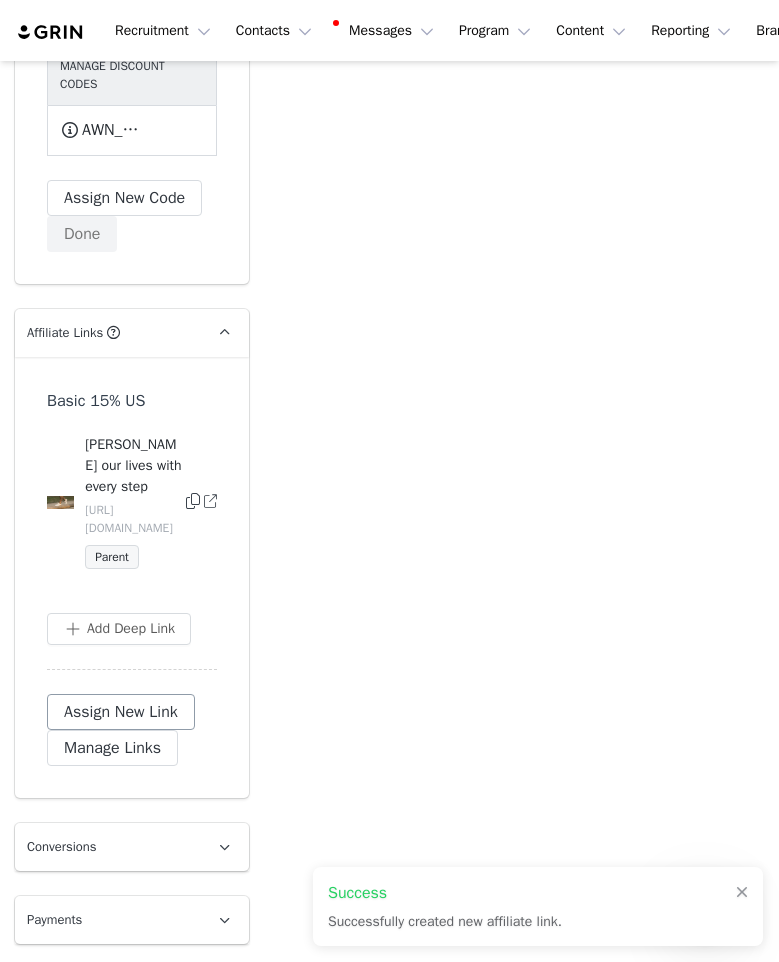 scroll, scrollTop: 7431, scrollLeft: 0, axis: vertical 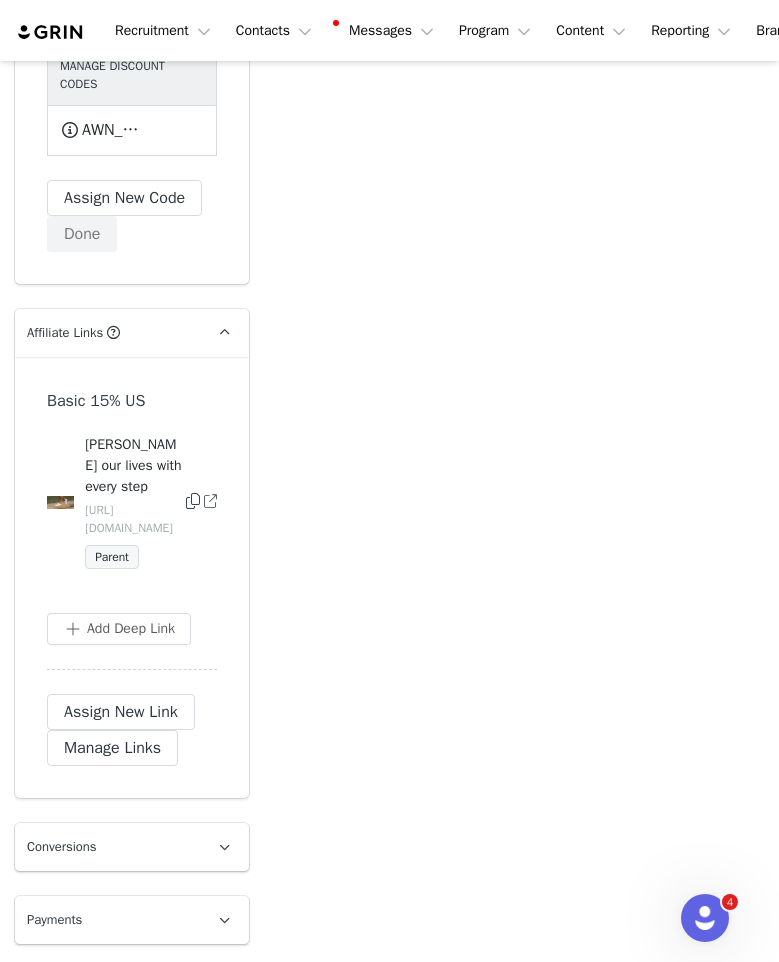 click on "Assign New Link Manage Links" at bounding box center [132, 730] 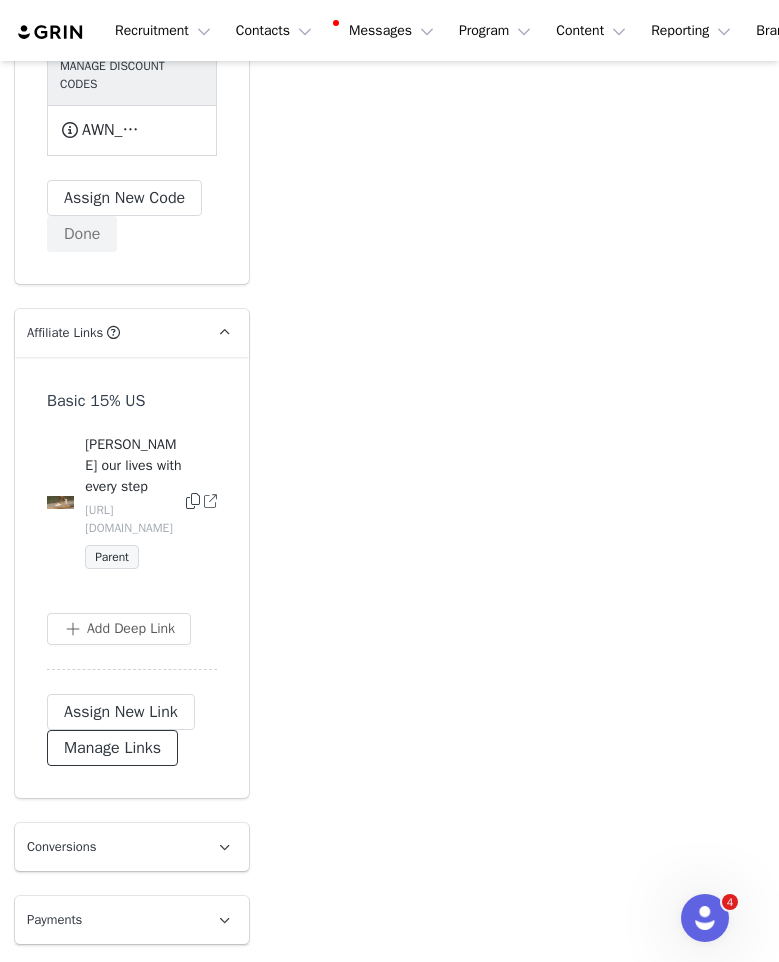 click on "Manage Links" at bounding box center [112, 748] 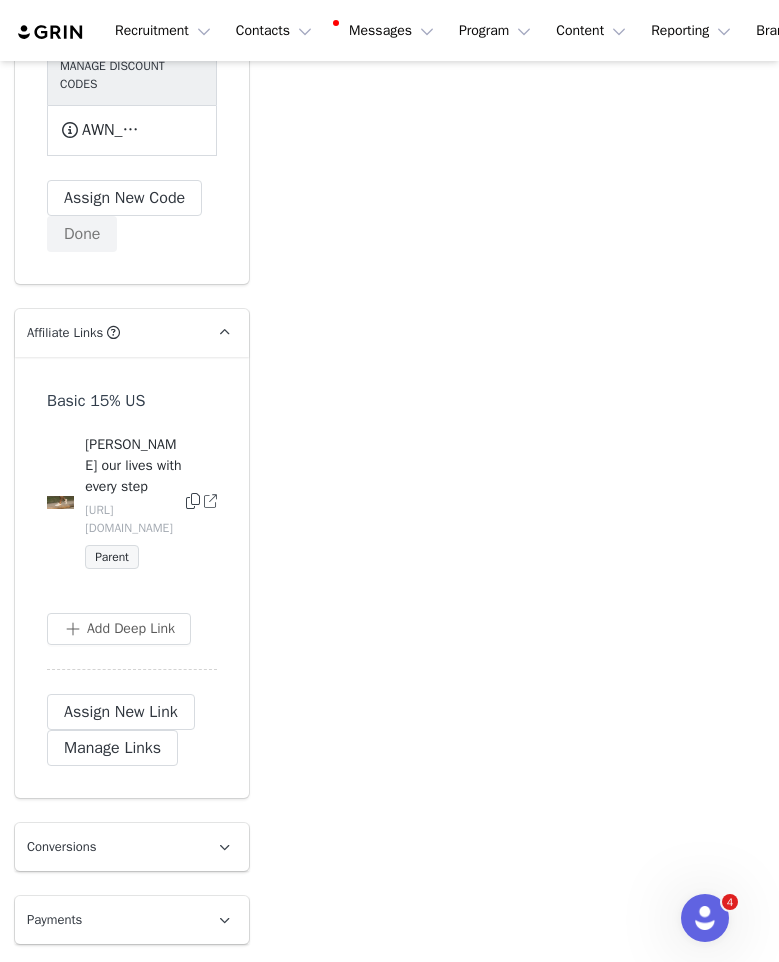 scroll, scrollTop: 7426, scrollLeft: 0, axis: vertical 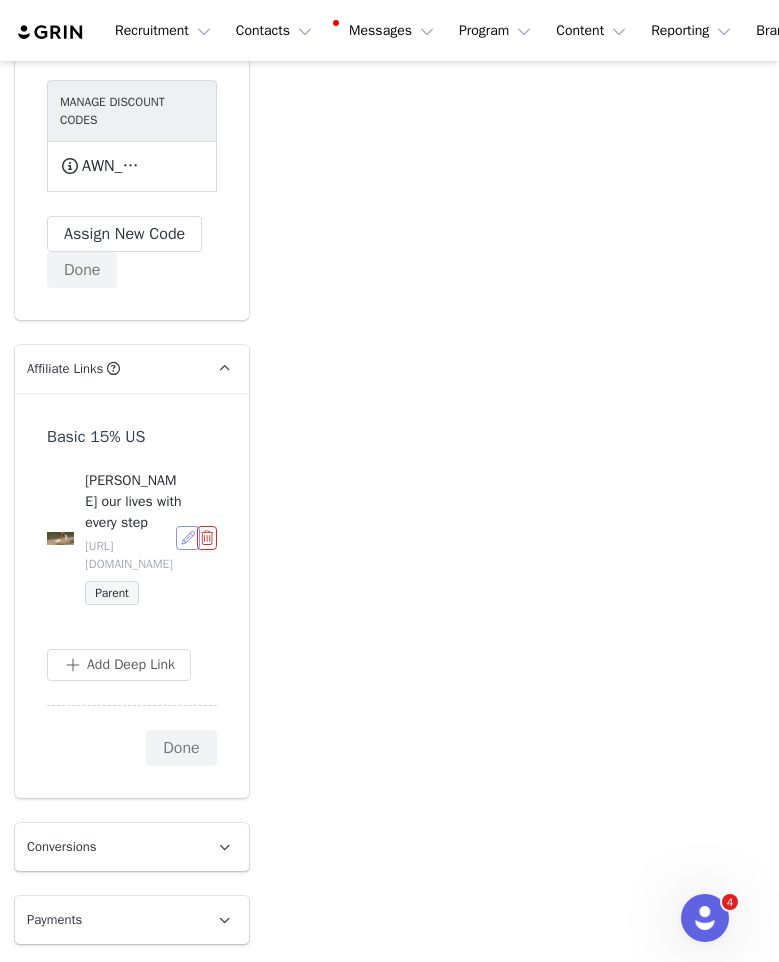 click at bounding box center [188, 538] 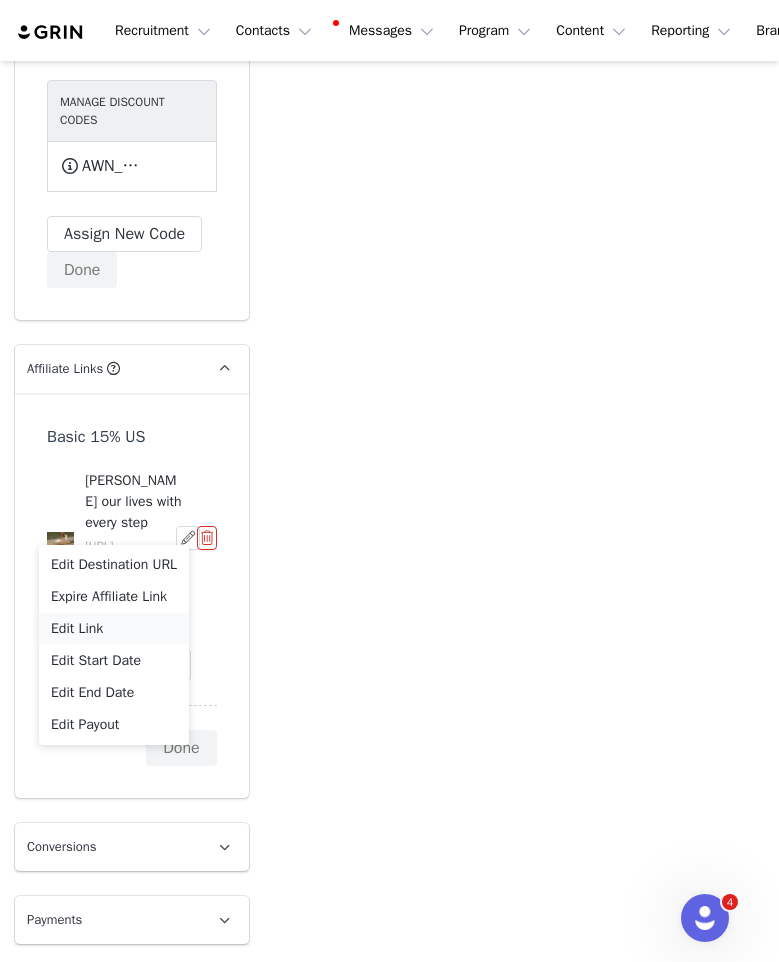 click on "Edit Link" at bounding box center [114, 629] 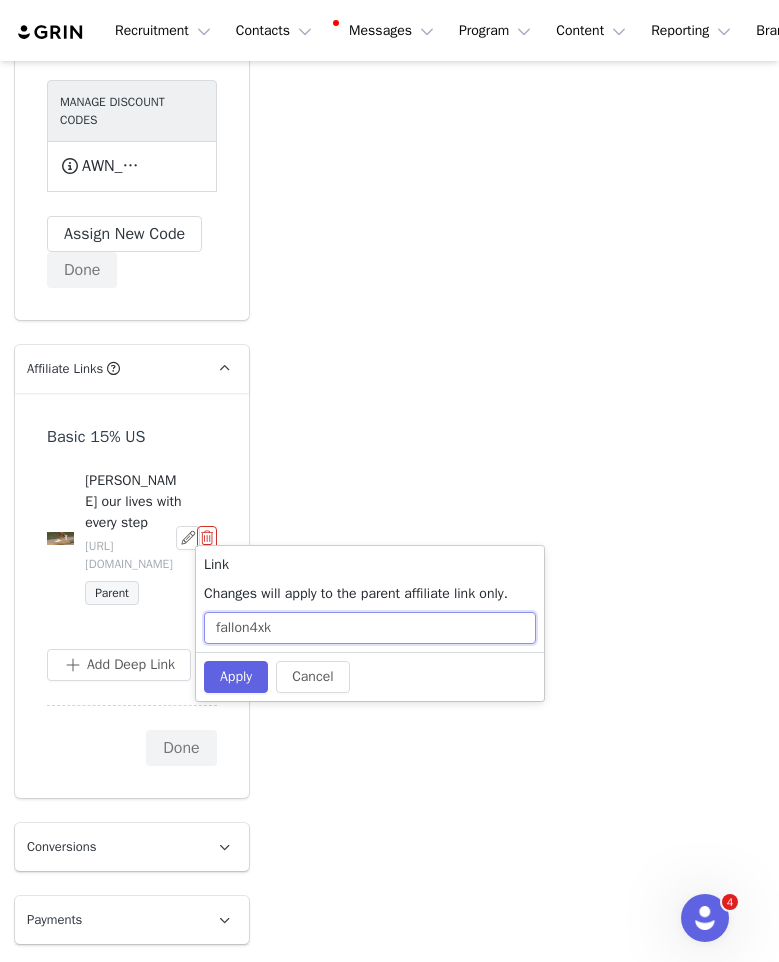 click on "fallon4xk" at bounding box center (370, 628) 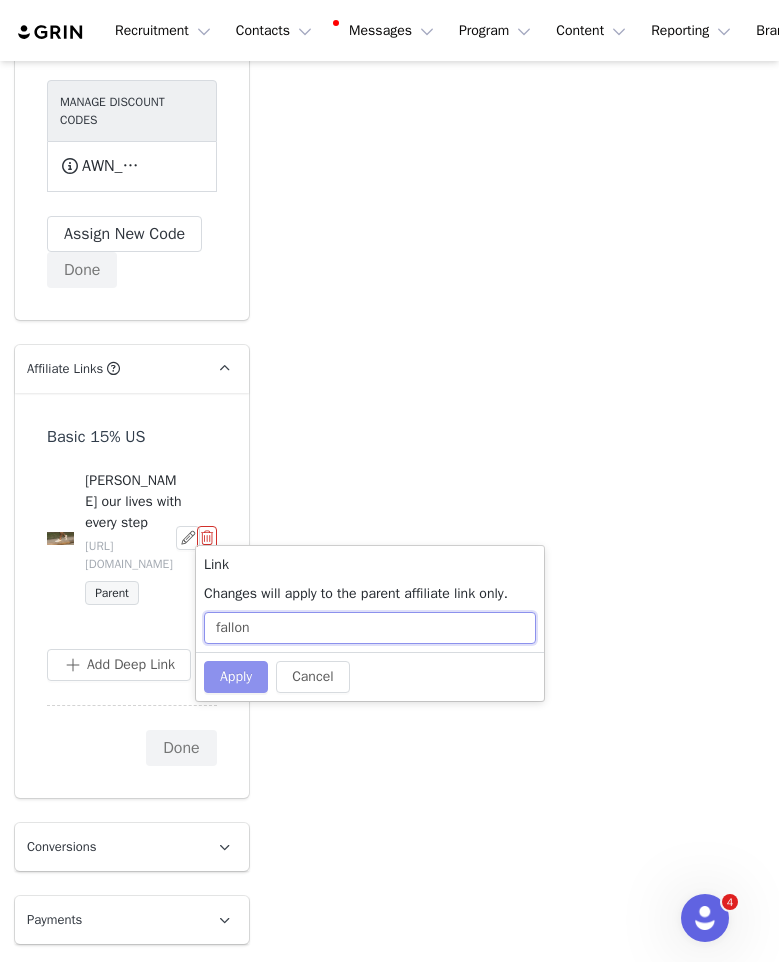 type on "fallon" 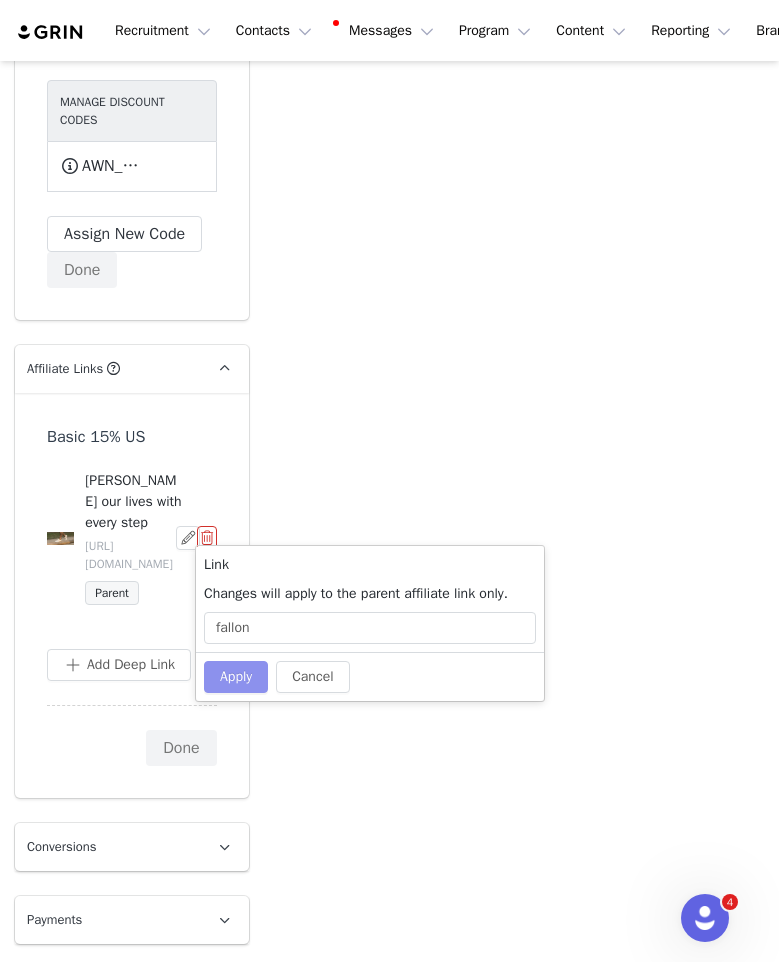click on "Apply" at bounding box center (236, 677) 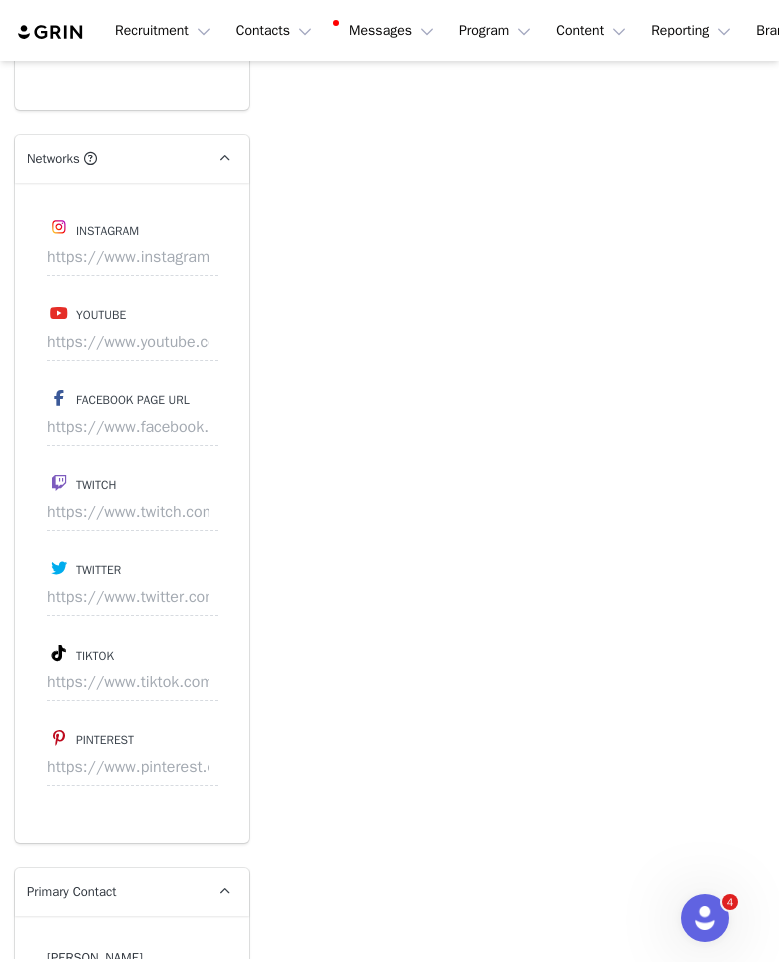 scroll, scrollTop: 4824, scrollLeft: 0, axis: vertical 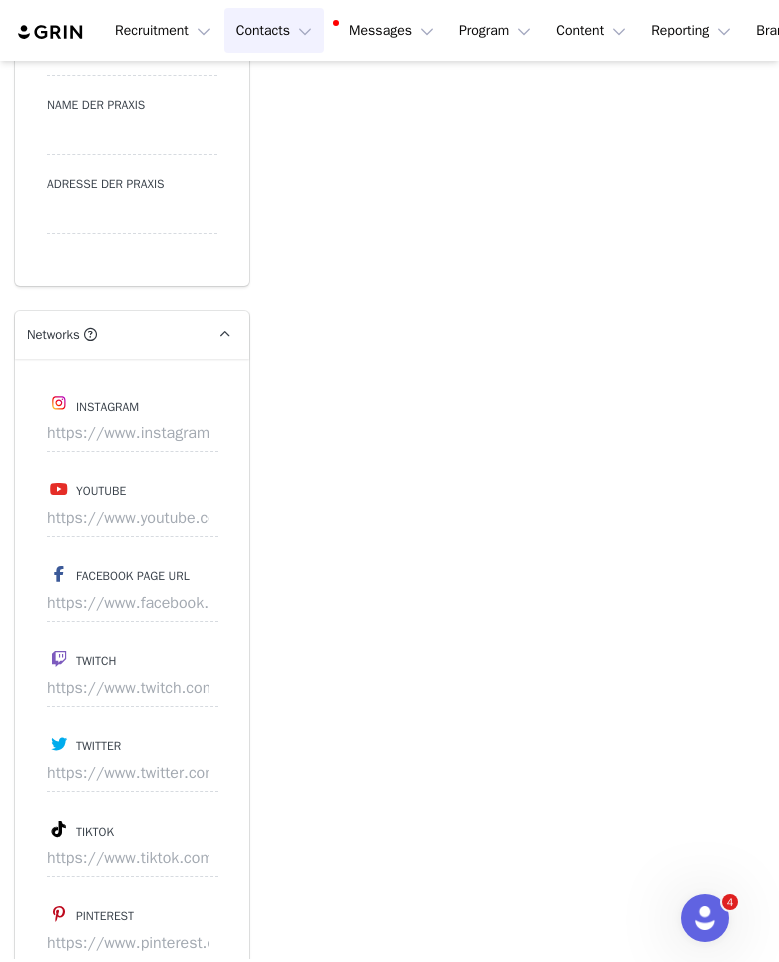 click on "Contacts Contacts" at bounding box center [274, 30] 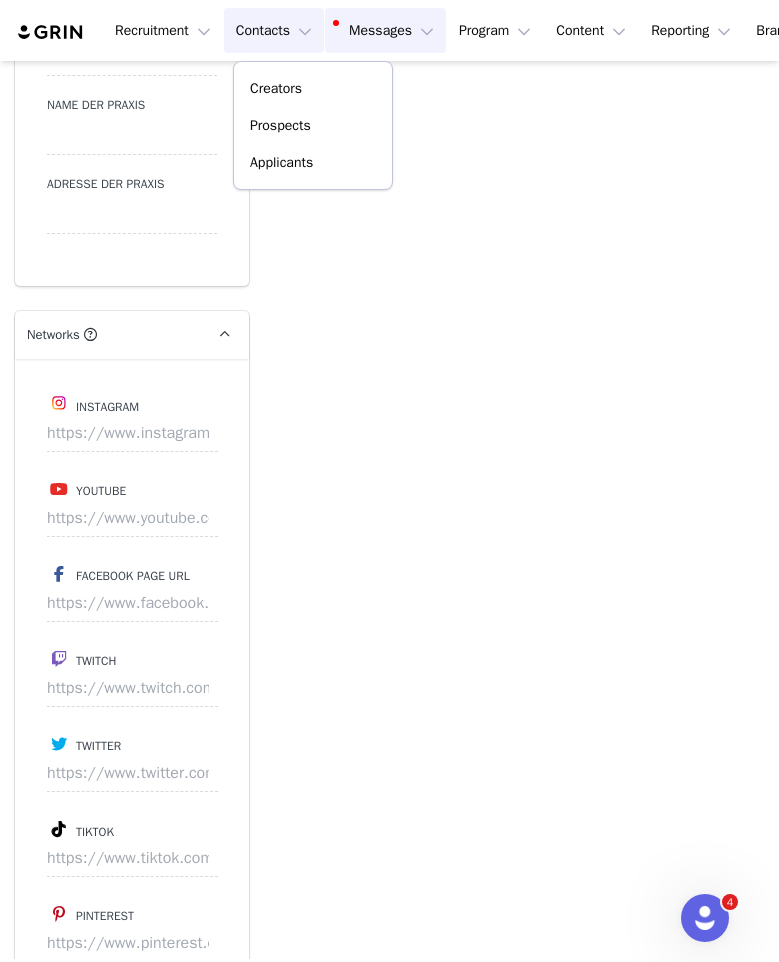 click on "Messages Messages" at bounding box center [385, 30] 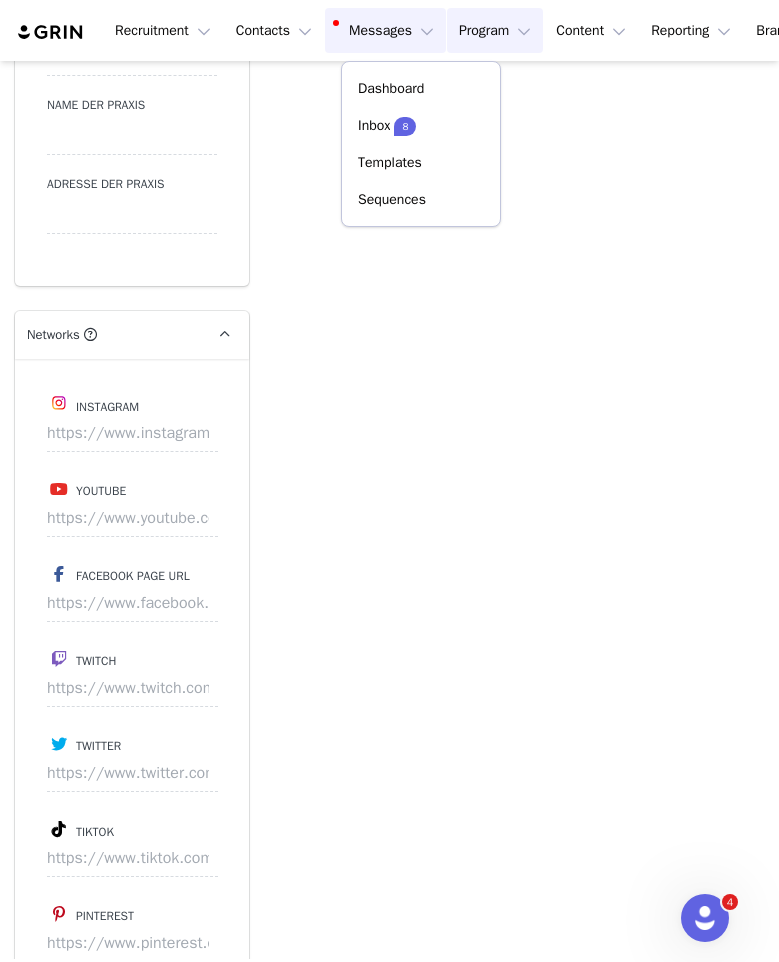 click on "Program Program" at bounding box center [495, 30] 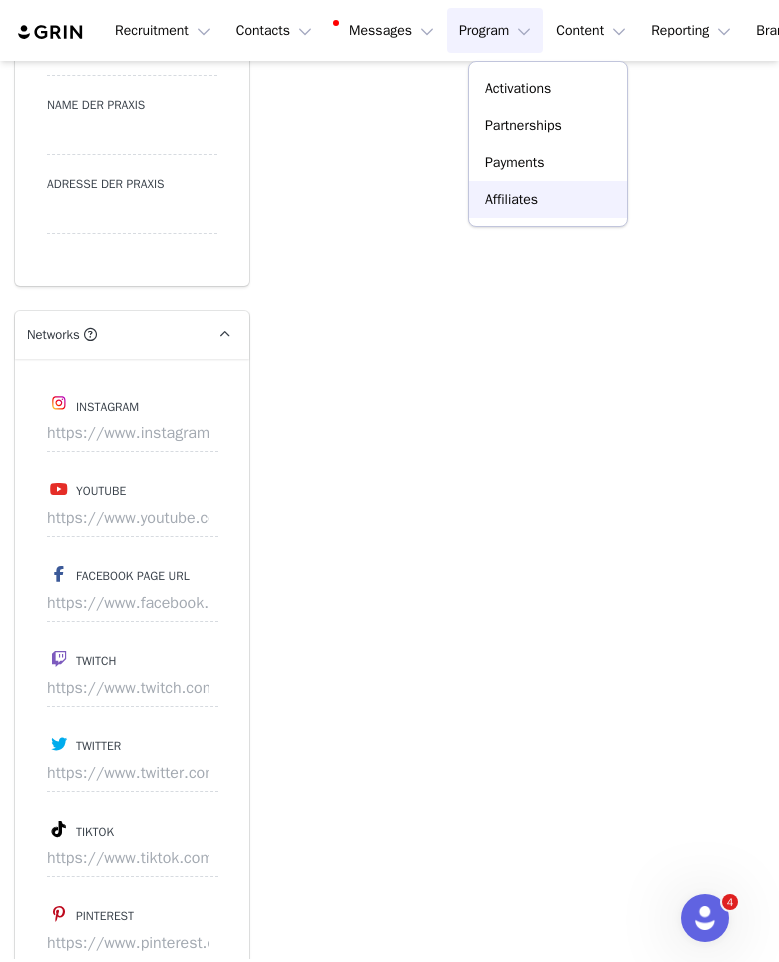 click on "Affiliates" at bounding box center (511, 199) 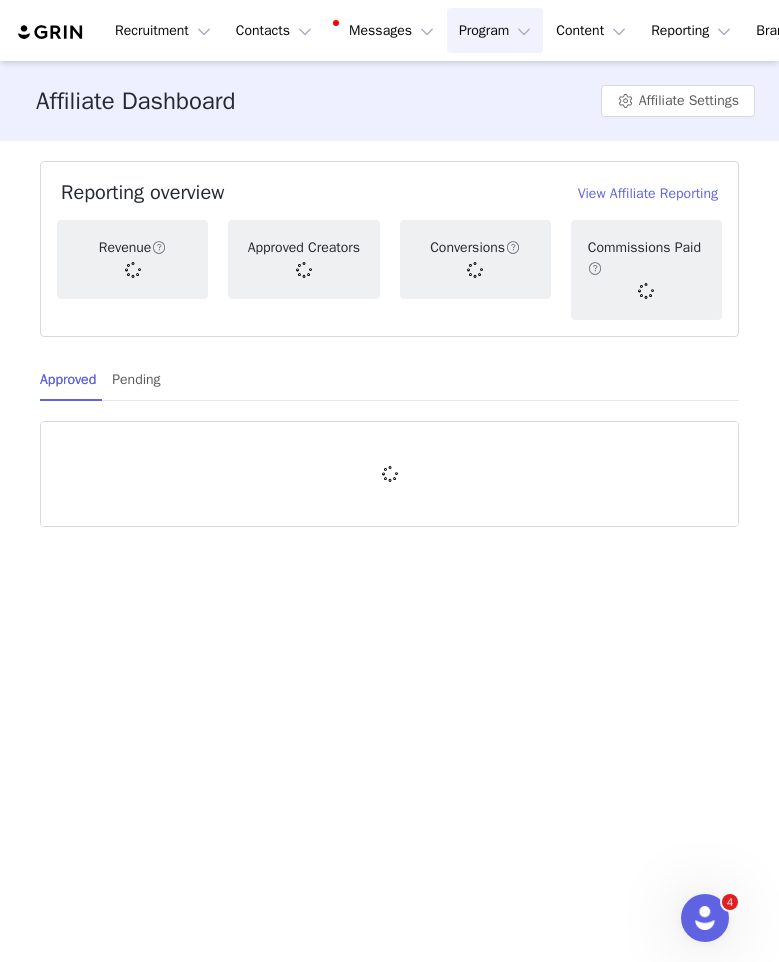 scroll, scrollTop: 0, scrollLeft: 0, axis: both 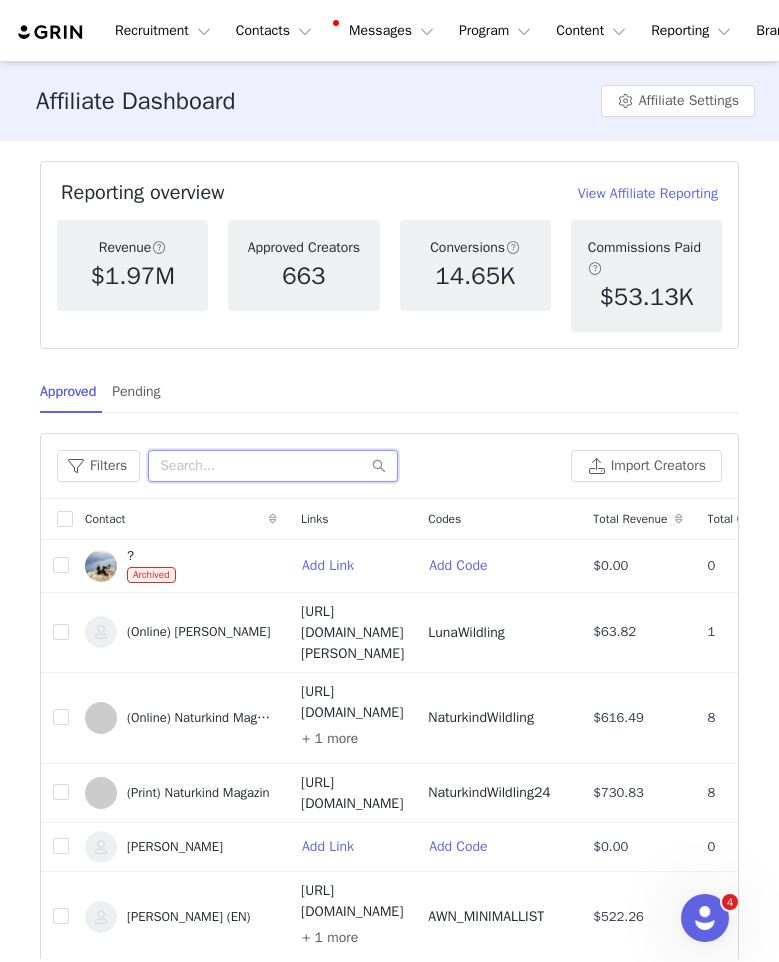 click at bounding box center [273, 466] 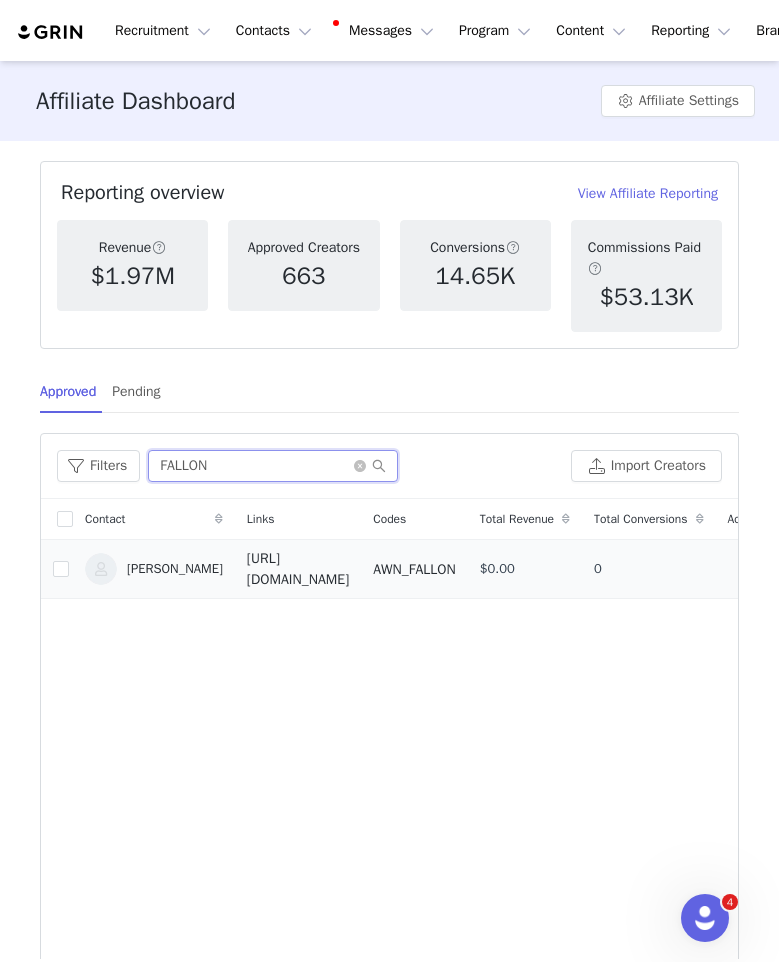 type on "FALLON" 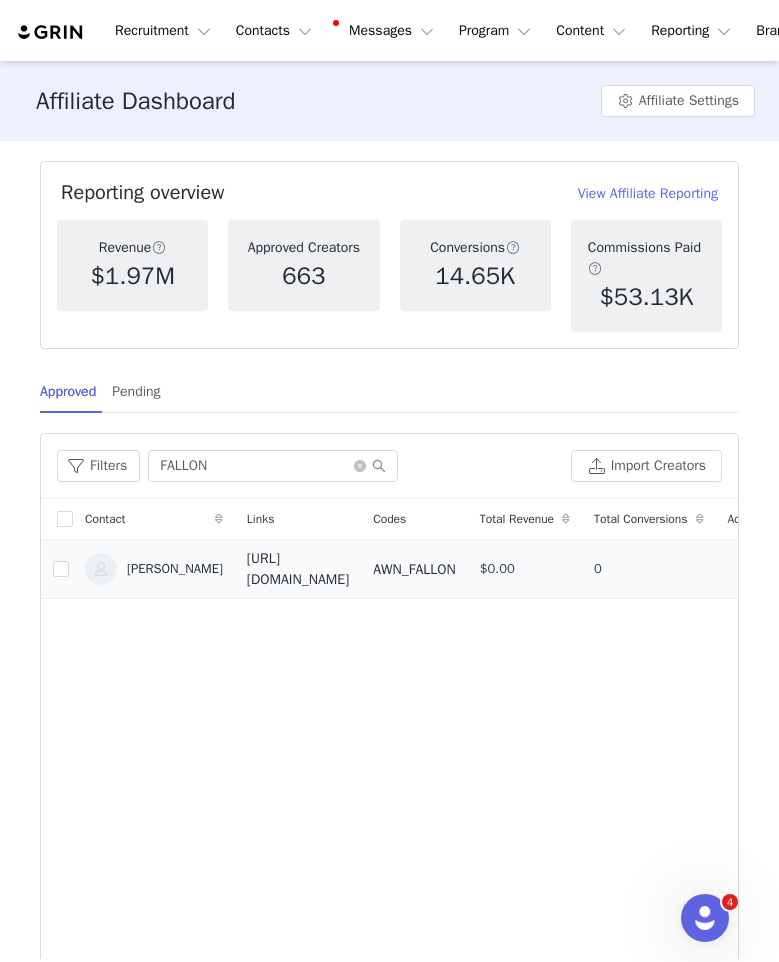 click on "[URL][DOMAIN_NAME]" at bounding box center [298, 569] 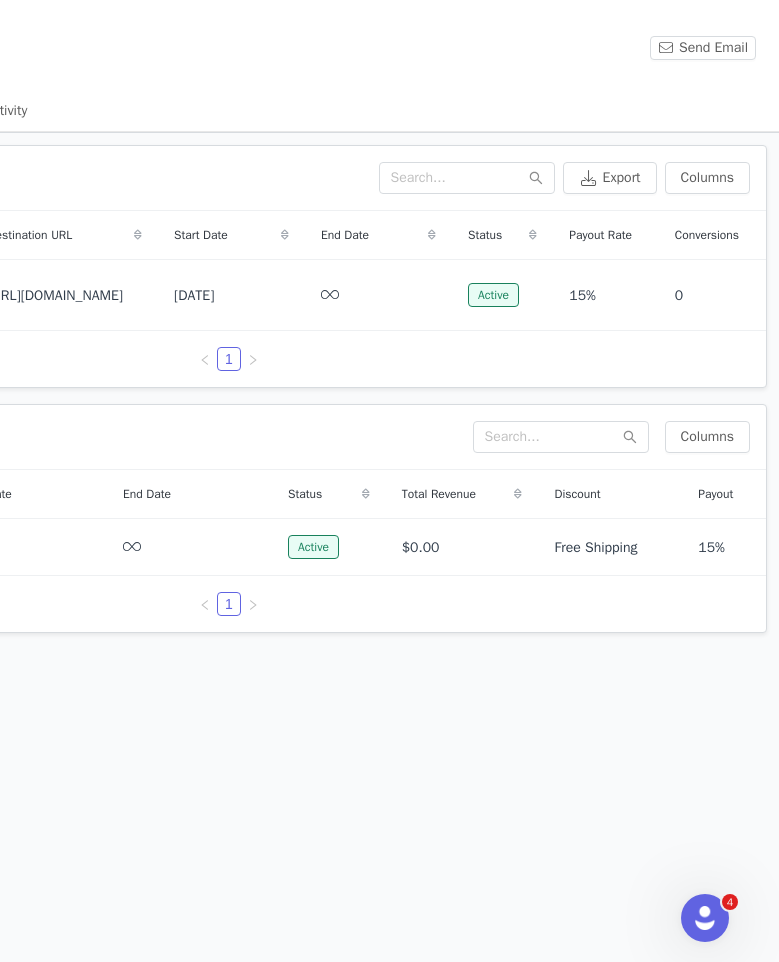 click on "Affiliate Links (1)      Export     Columns  Affiliate Links   Destination URL   Start Date   End Date   Status   Payout Rate   Conversions  [URL][DOMAIN_NAME] [URL][DOMAIN_NAME]             [URL][DOMAIN_NAME] [DATE]  Active 15%      0   25   per page | 1 total  1  Discount Codes (1)      Columns  Code   Start Date   End Date   Status   Total Revenue   Discount   Payout  AWN_FALLON     [DATE]  Active $0.00 Free Shipping 15%  25   per page | 1 total  1" at bounding box center (229, 547) 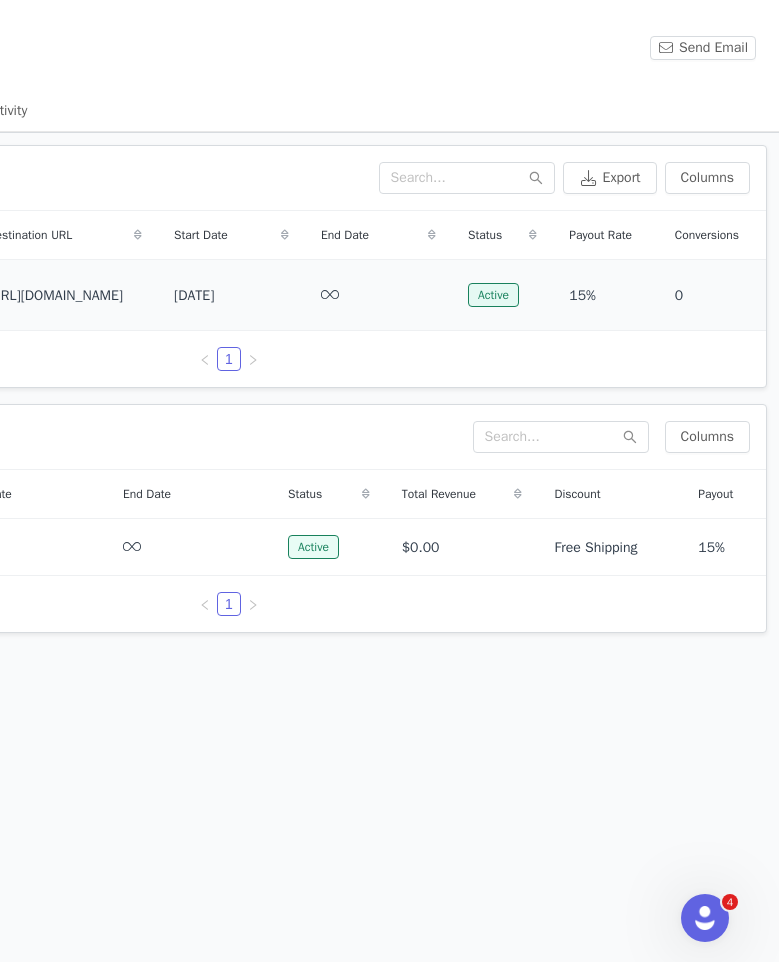 click on "[URL][DOMAIN_NAME]" at bounding box center (65, 295) 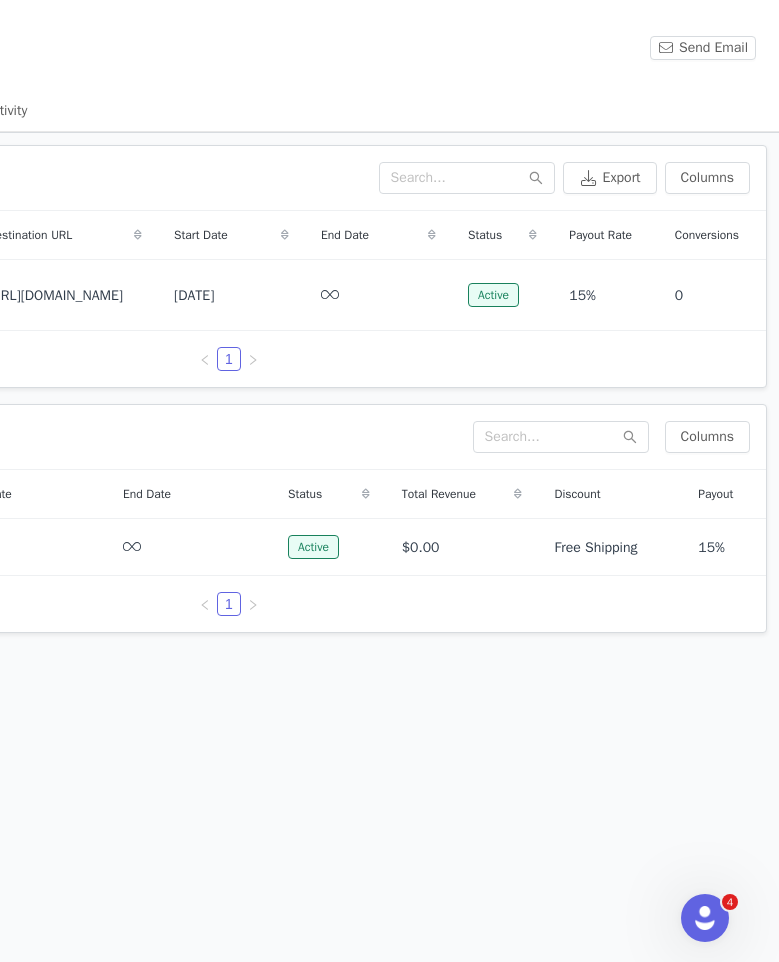 click on "[PERSON_NAME]         Send Email" at bounding box center [229, 52] 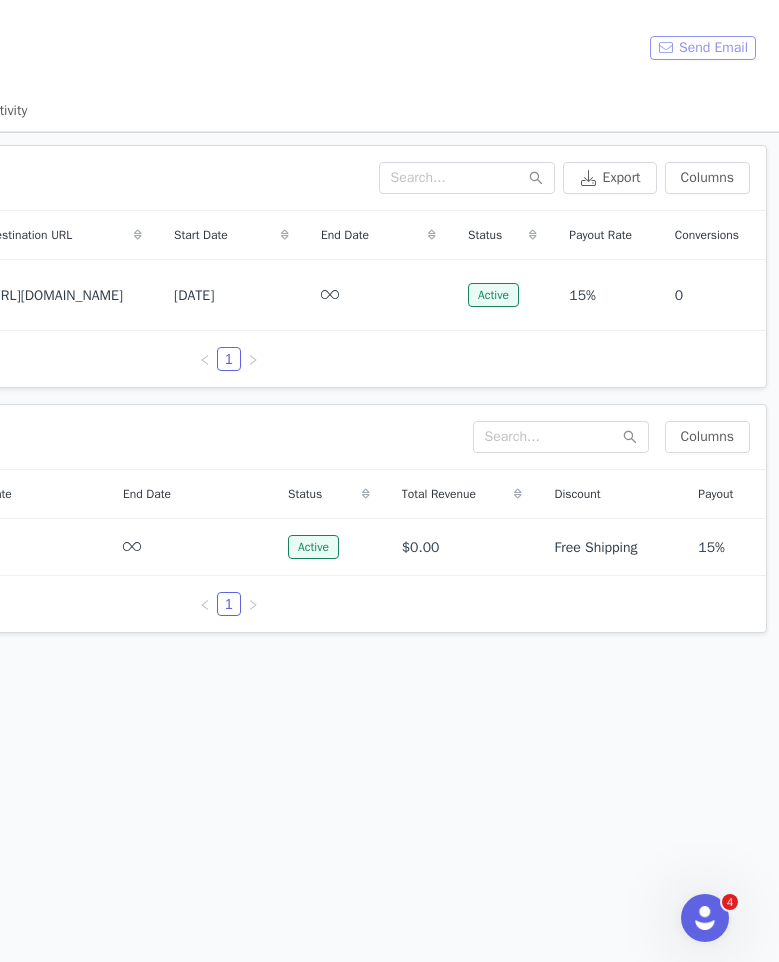 click on "Send Email" at bounding box center [703, 48] 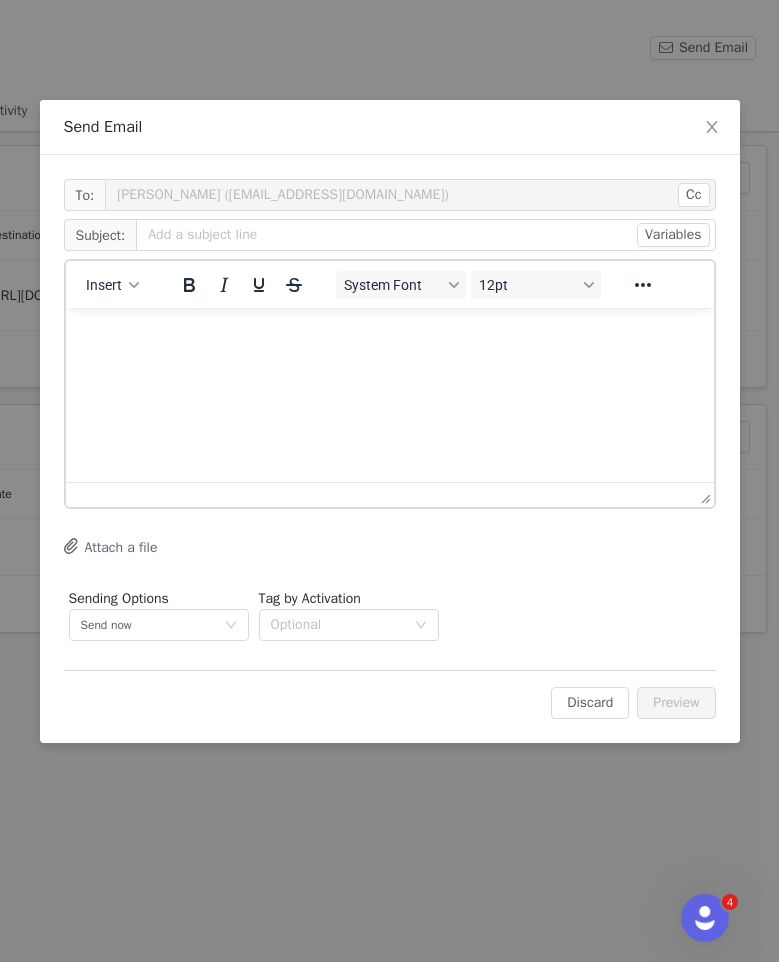 scroll, scrollTop: 0, scrollLeft: 0, axis: both 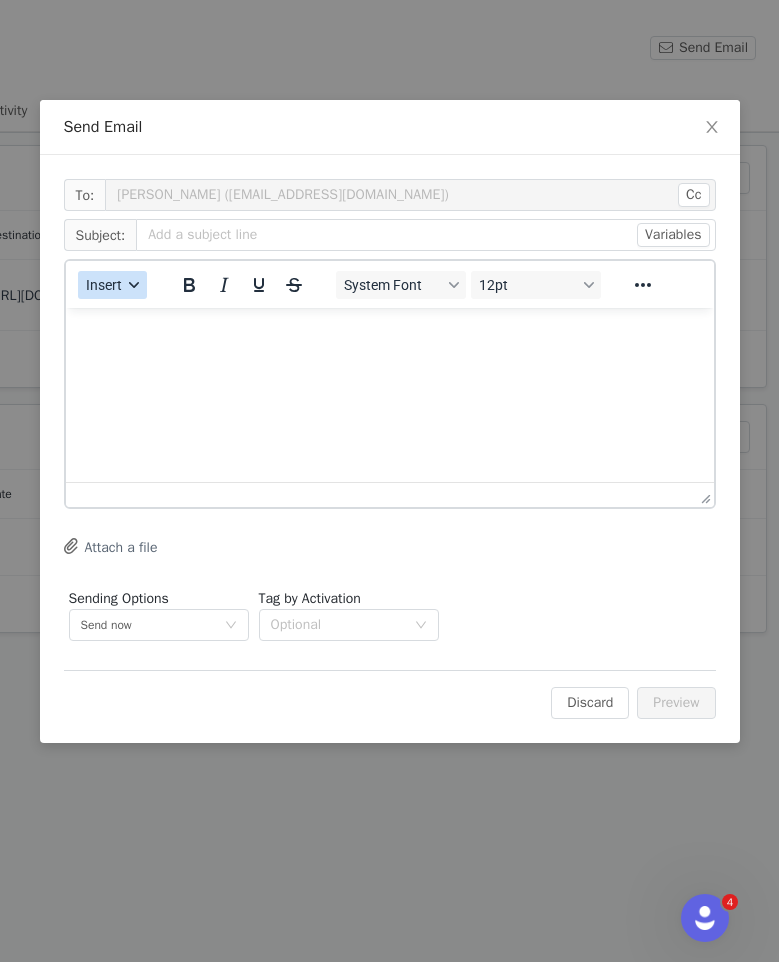 click on "Insert" at bounding box center (112, 285) 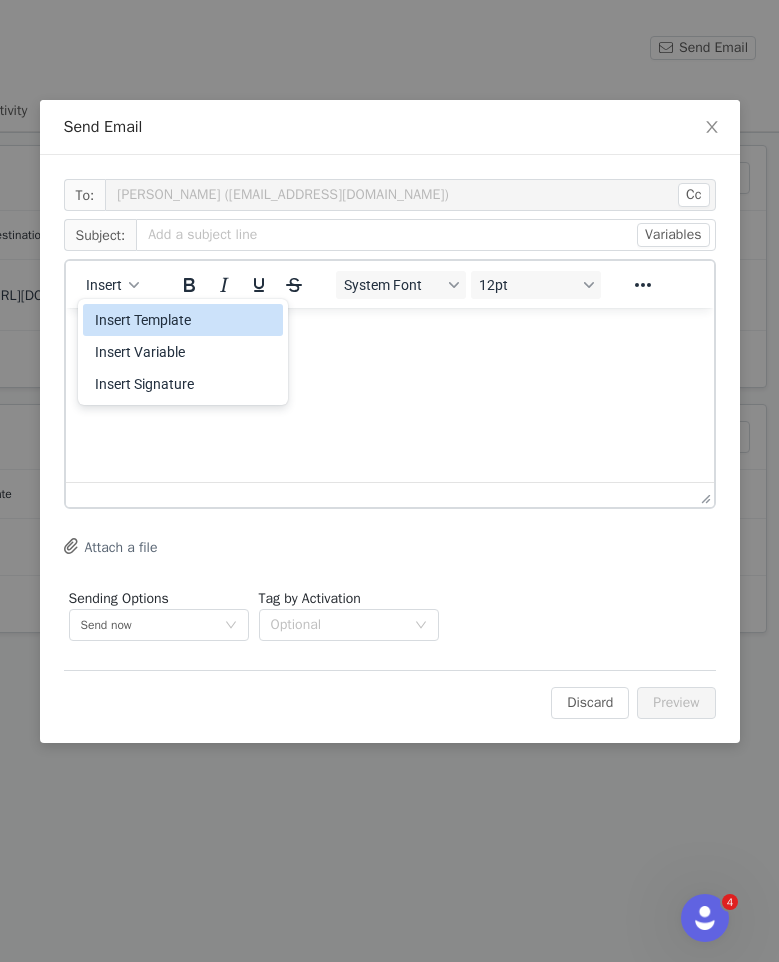 click on "Insert Template" at bounding box center (185, 320) 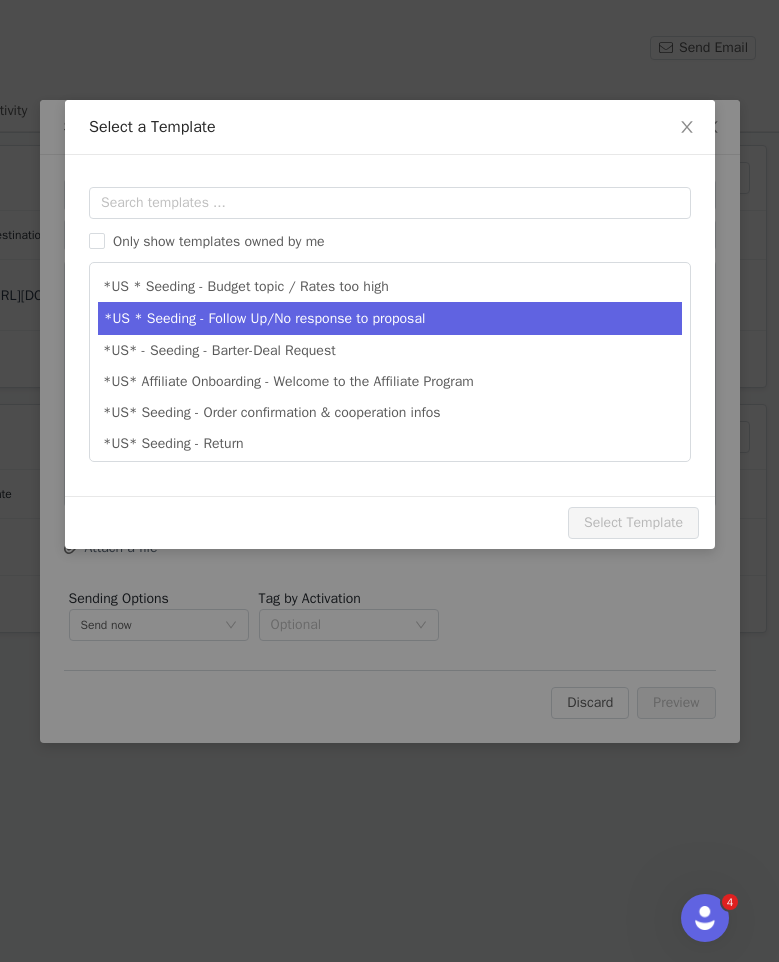 scroll, scrollTop: 0, scrollLeft: 0, axis: both 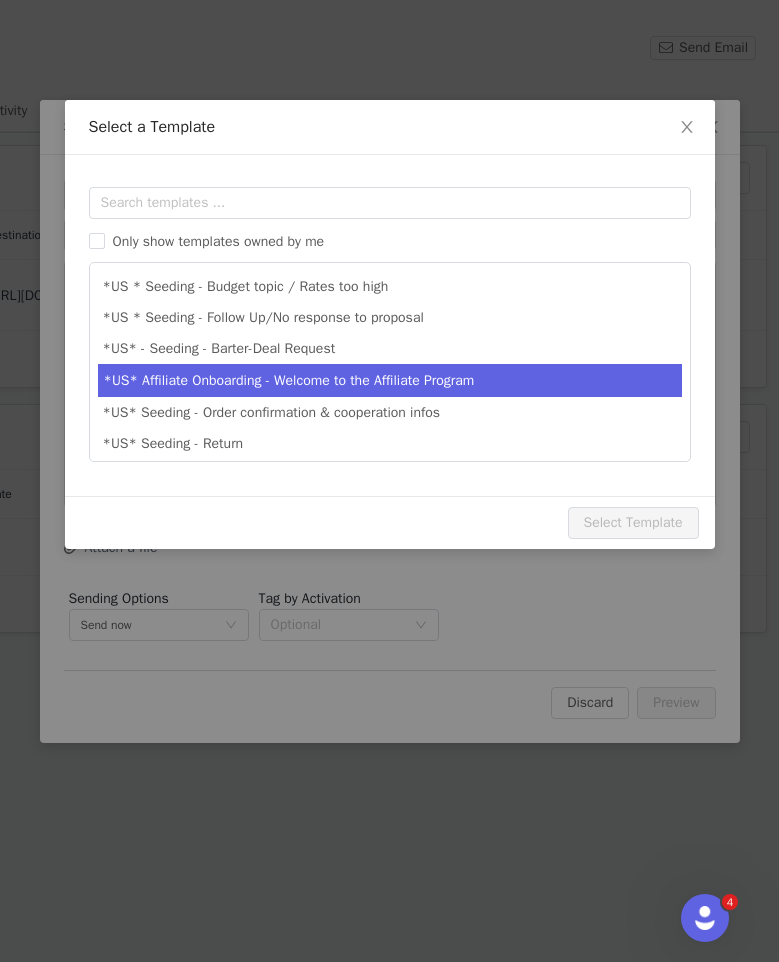 click on "*US* Affiliate Onboarding - Welcome to the Affiliate Program" at bounding box center [390, 380] 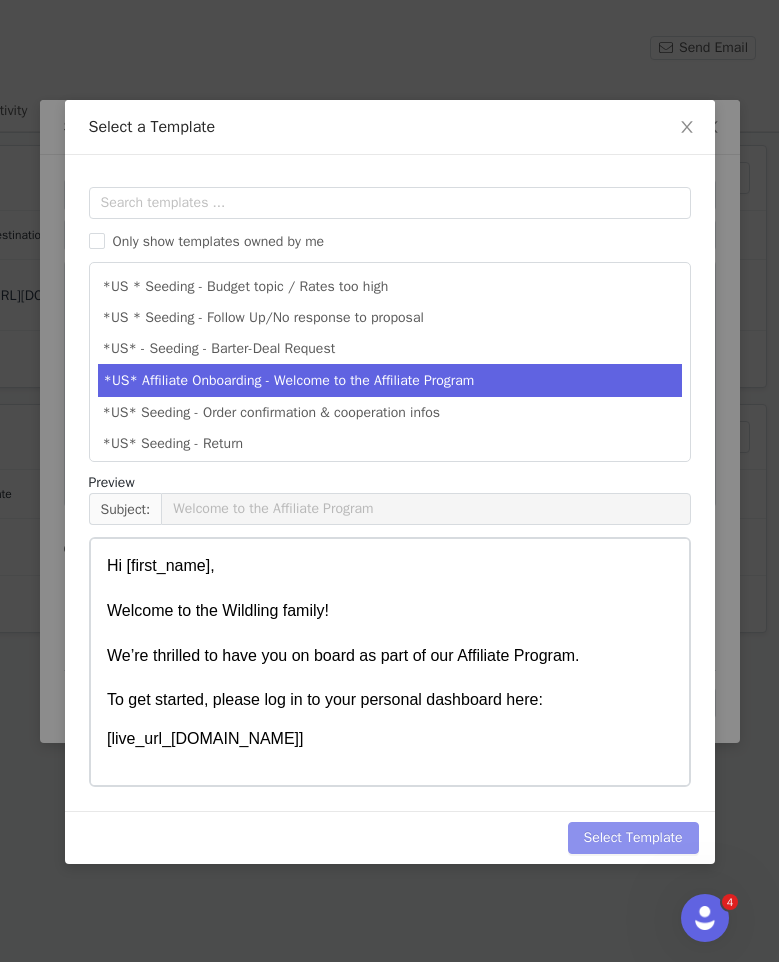 click on "Select Template" at bounding box center (633, 838) 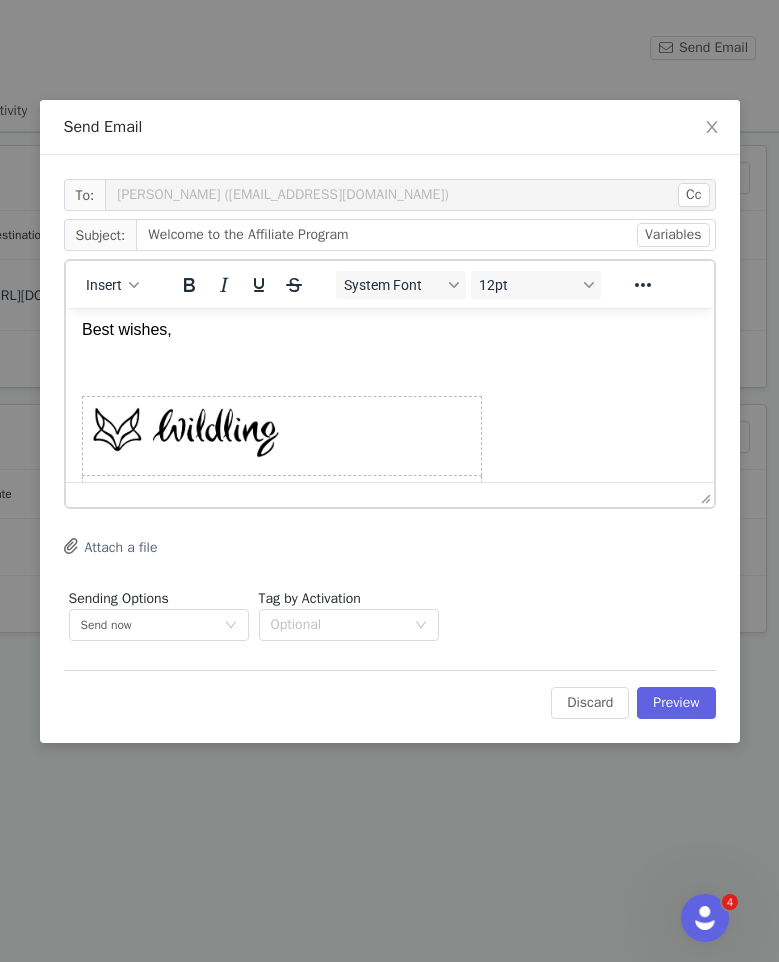 scroll, scrollTop: 583, scrollLeft: 0, axis: vertical 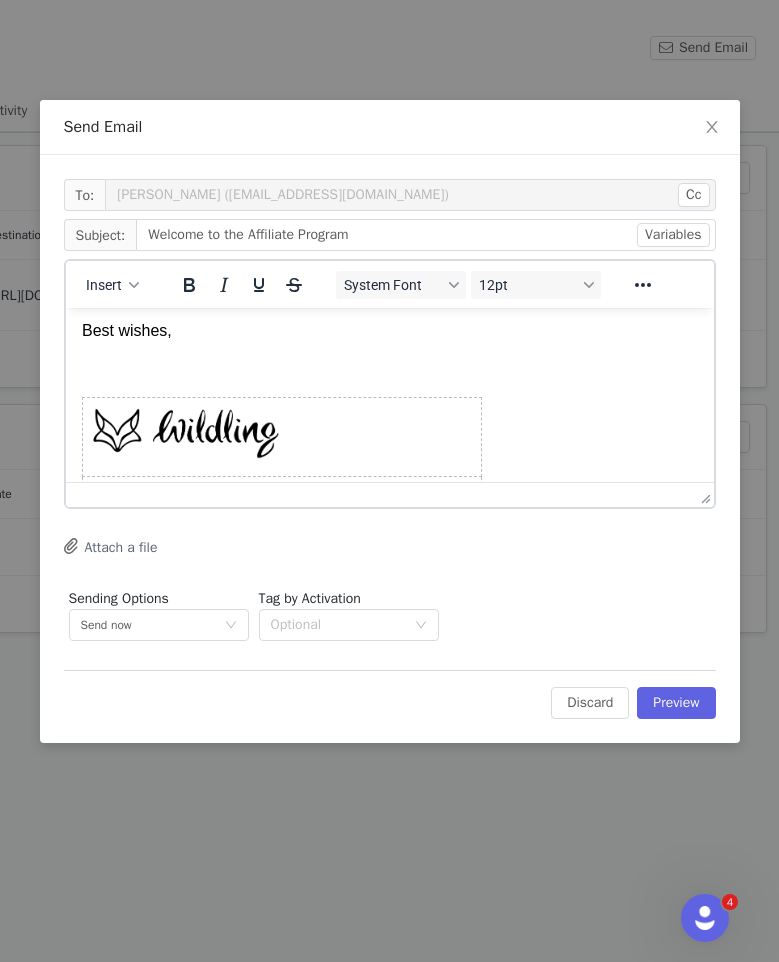 click at bounding box center (389, 369) 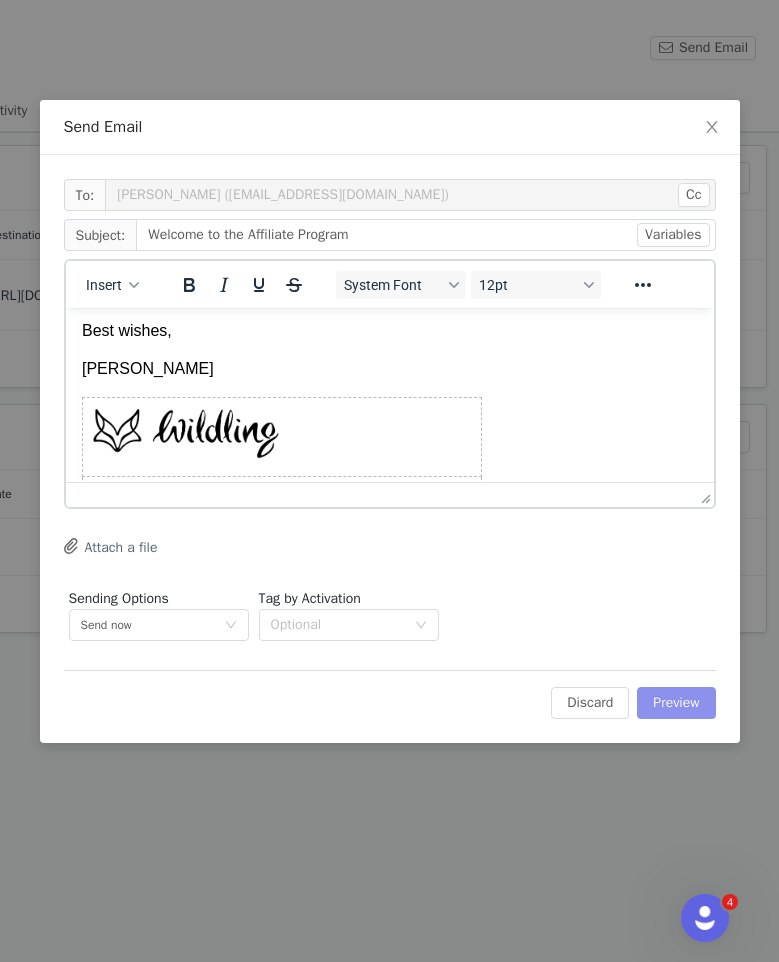 click on "Preview" at bounding box center (676, 703) 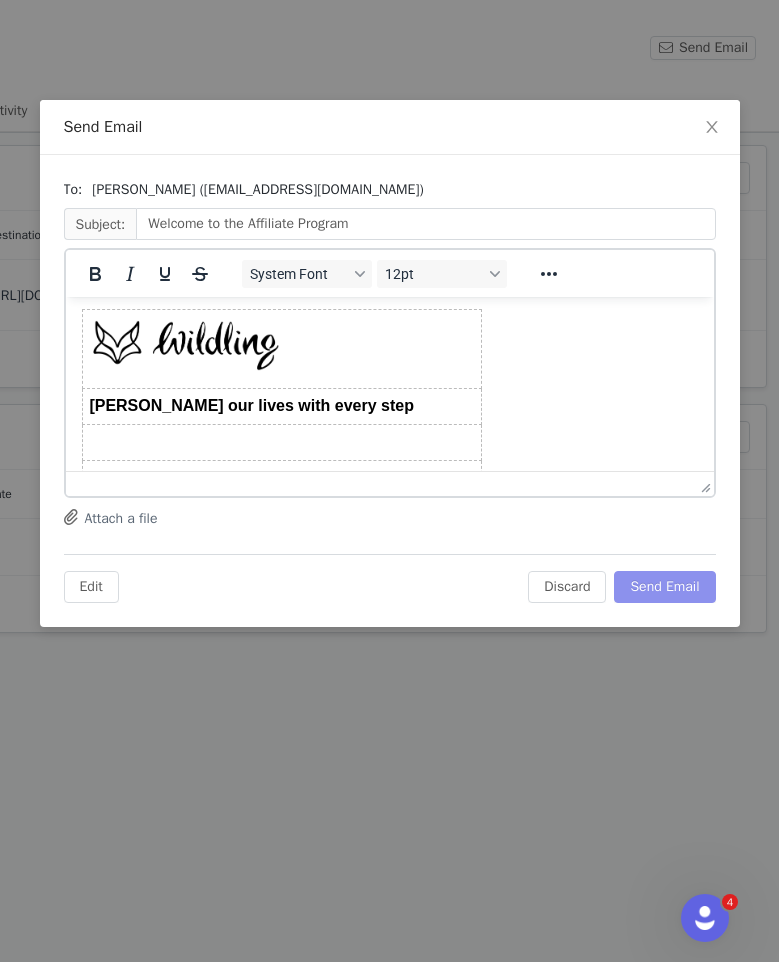 scroll, scrollTop: 791, scrollLeft: 0, axis: vertical 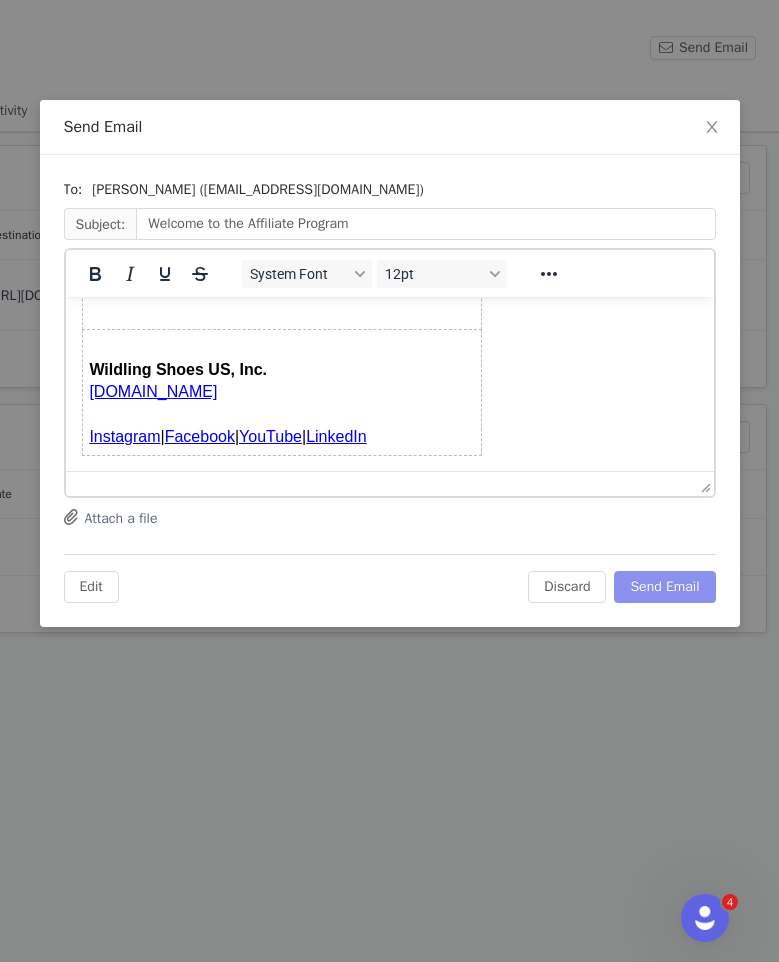 click on "Send Email" at bounding box center (664, 587) 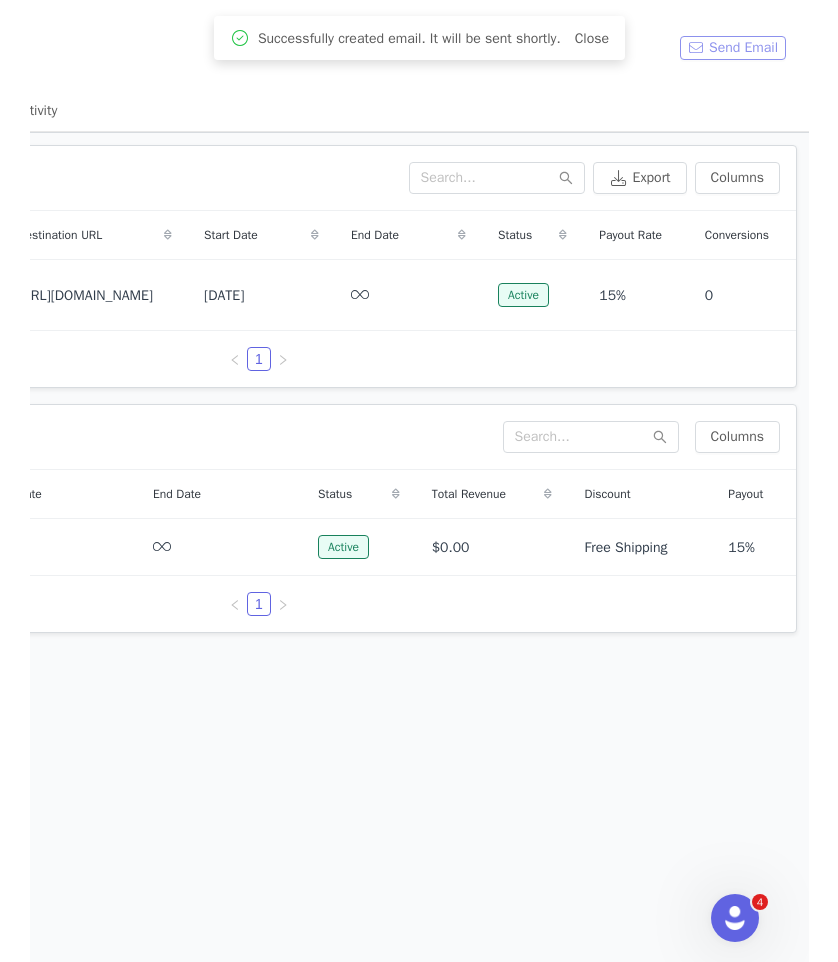scroll, scrollTop: 0, scrollLeft: 0, axis: both 